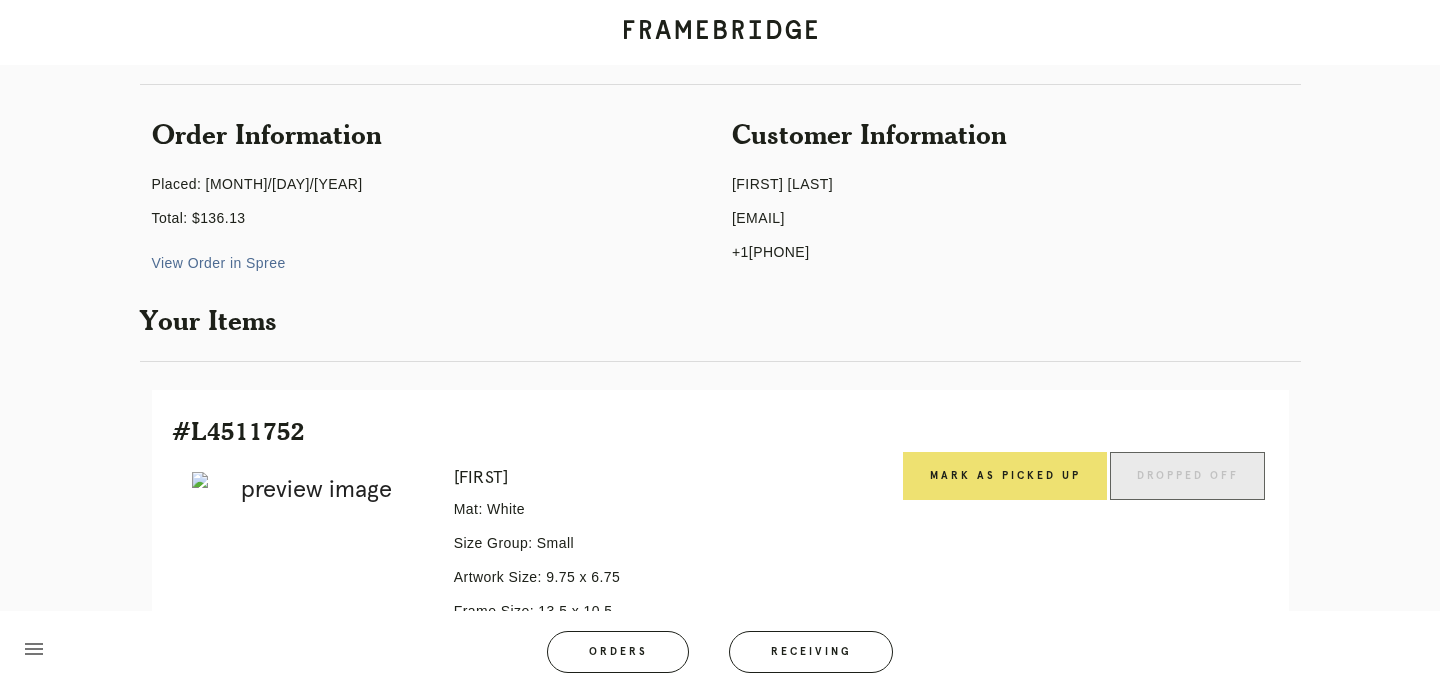 scroll, scrollTop: 0, scrollLeft: 0, axis: both 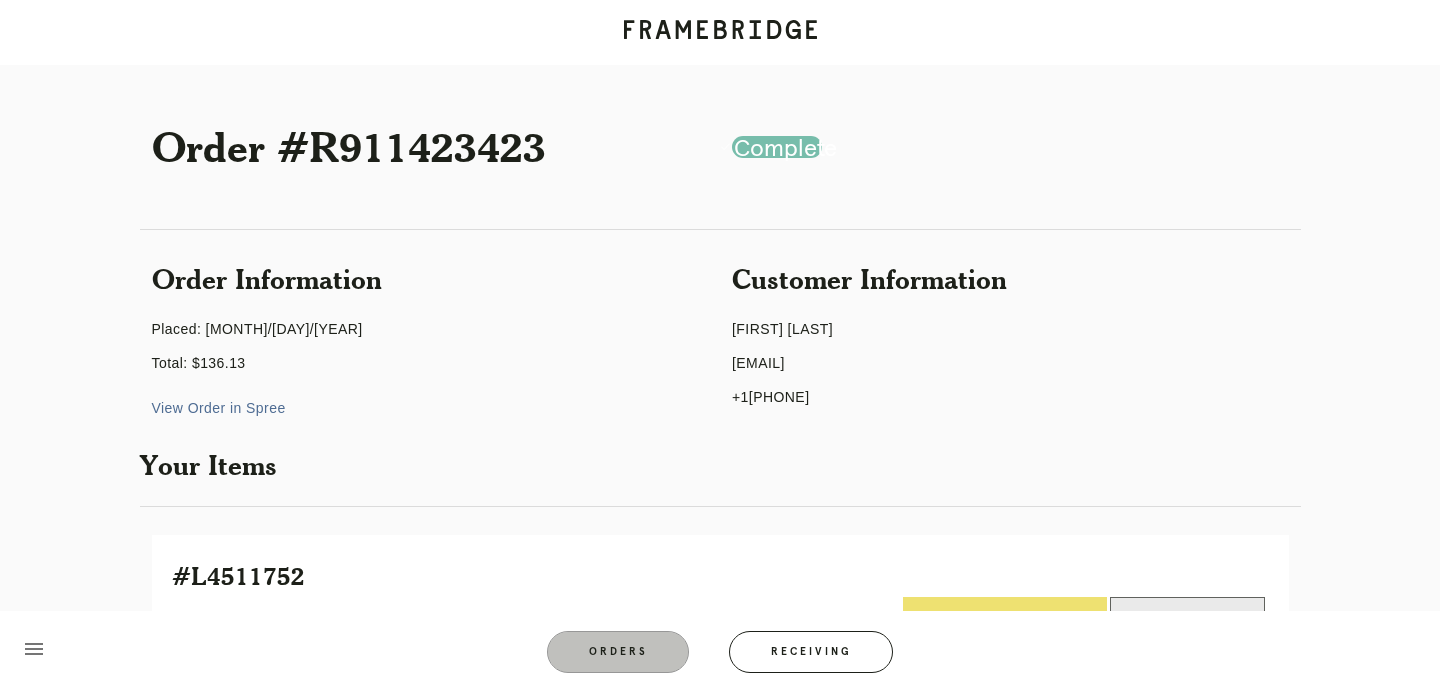 click on "Orders" at bounding box center [618, 652] 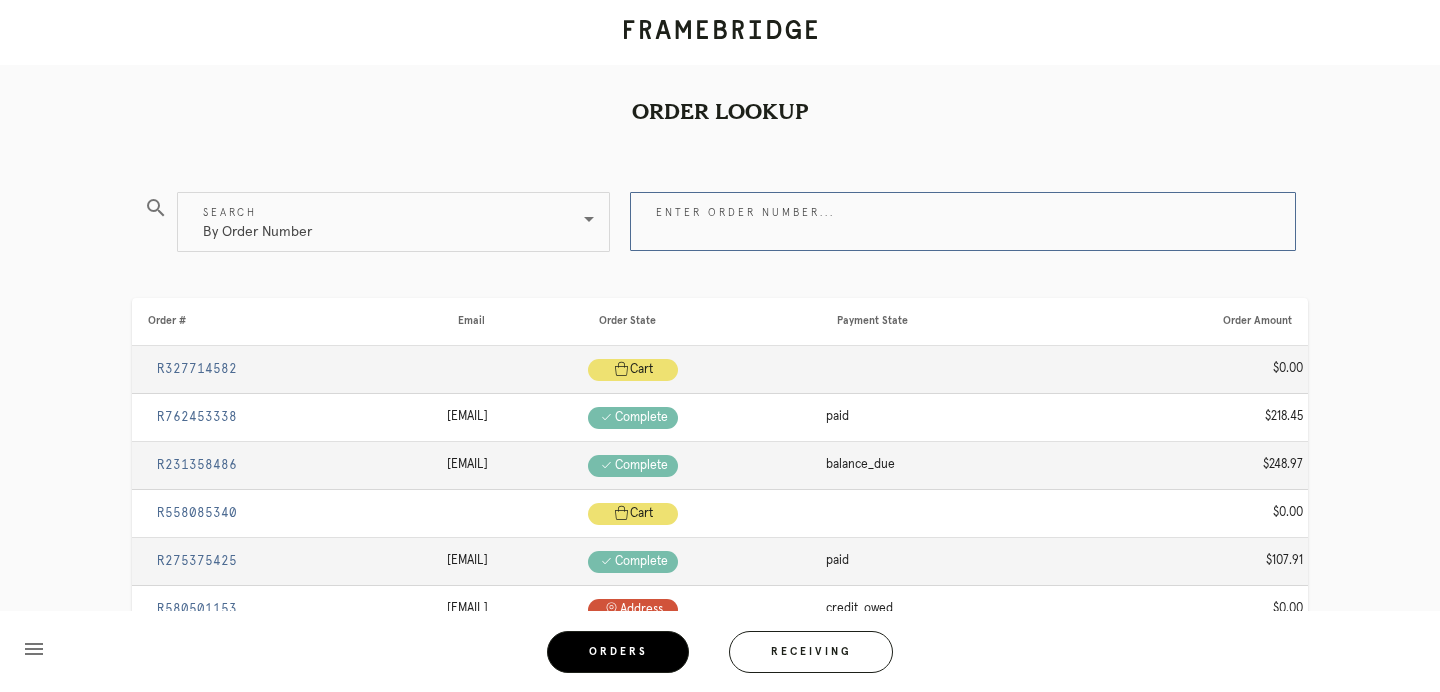 click on "Enter order number..." at bounding box center (963, 221) 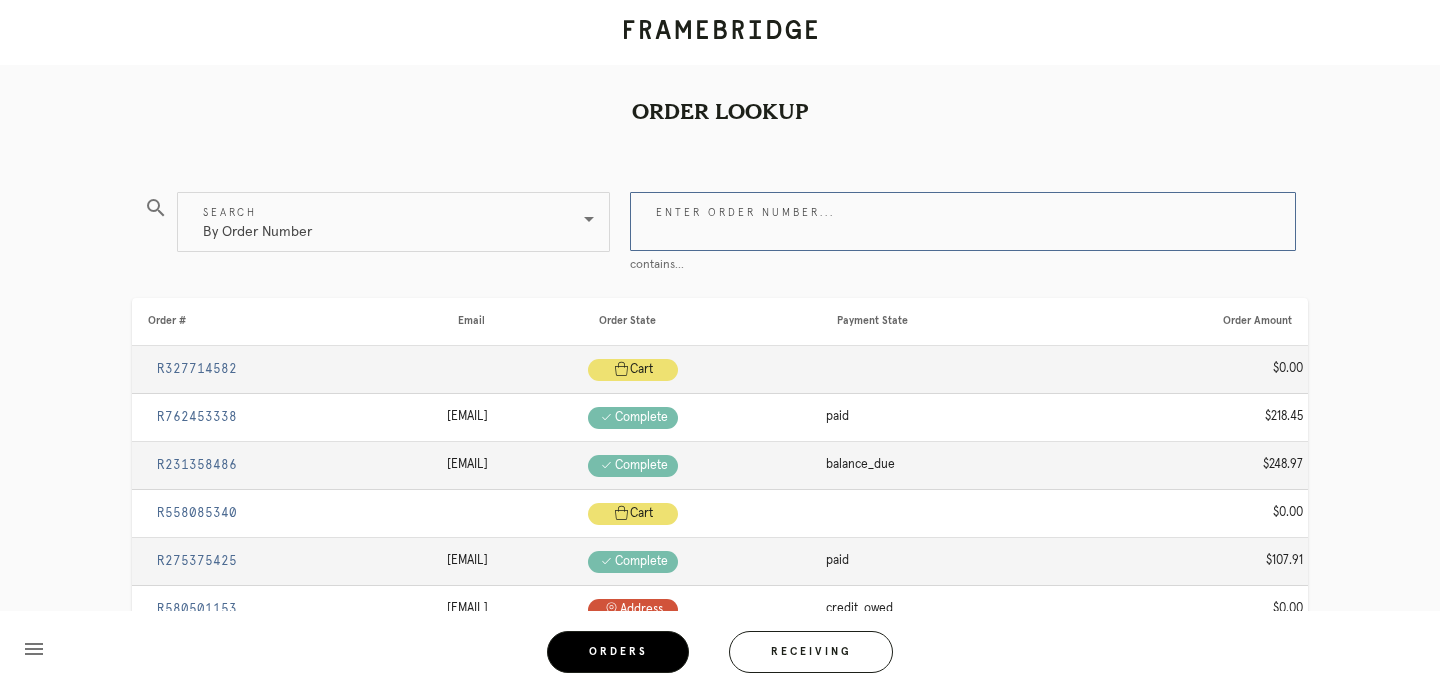 paste on "[EMAIL]" 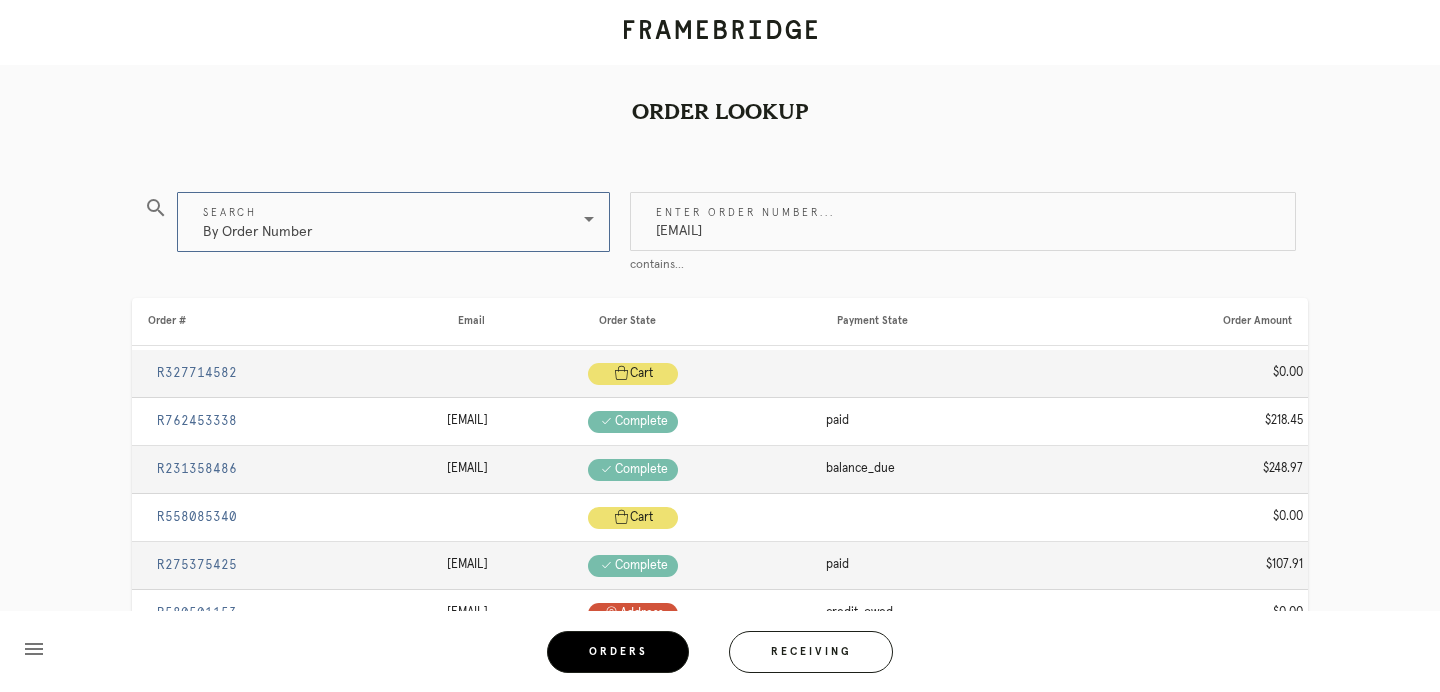 type on "[EMAIL]" 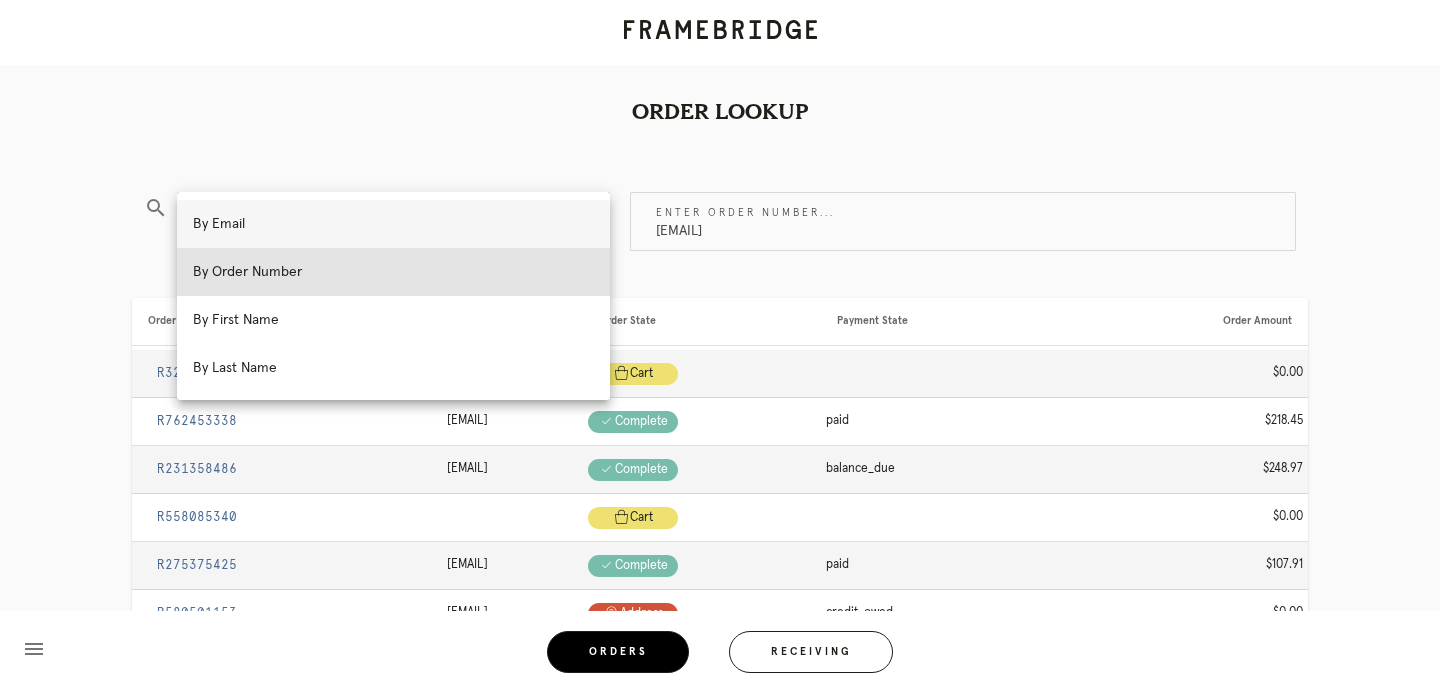 click on "By Email" at bounding box center [393, 224] 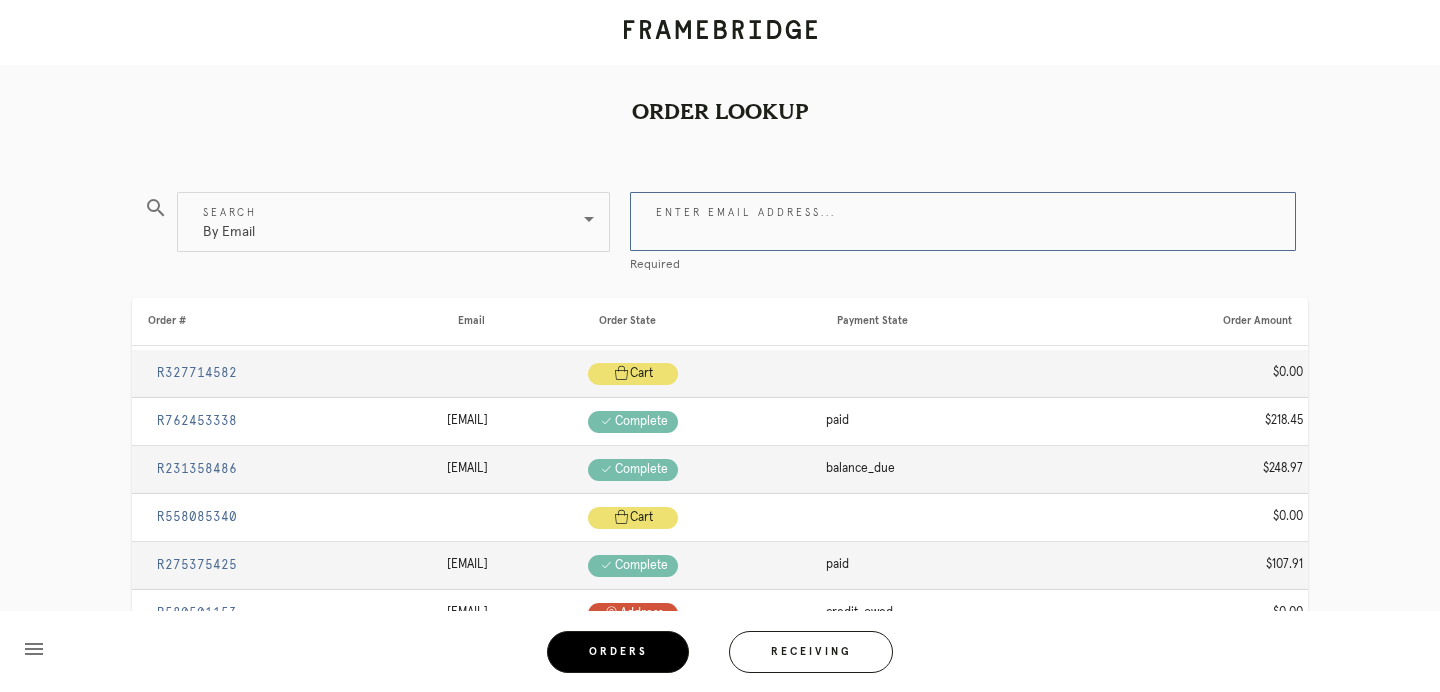 click on "Enter email address..." at bounding box center [963, 221] 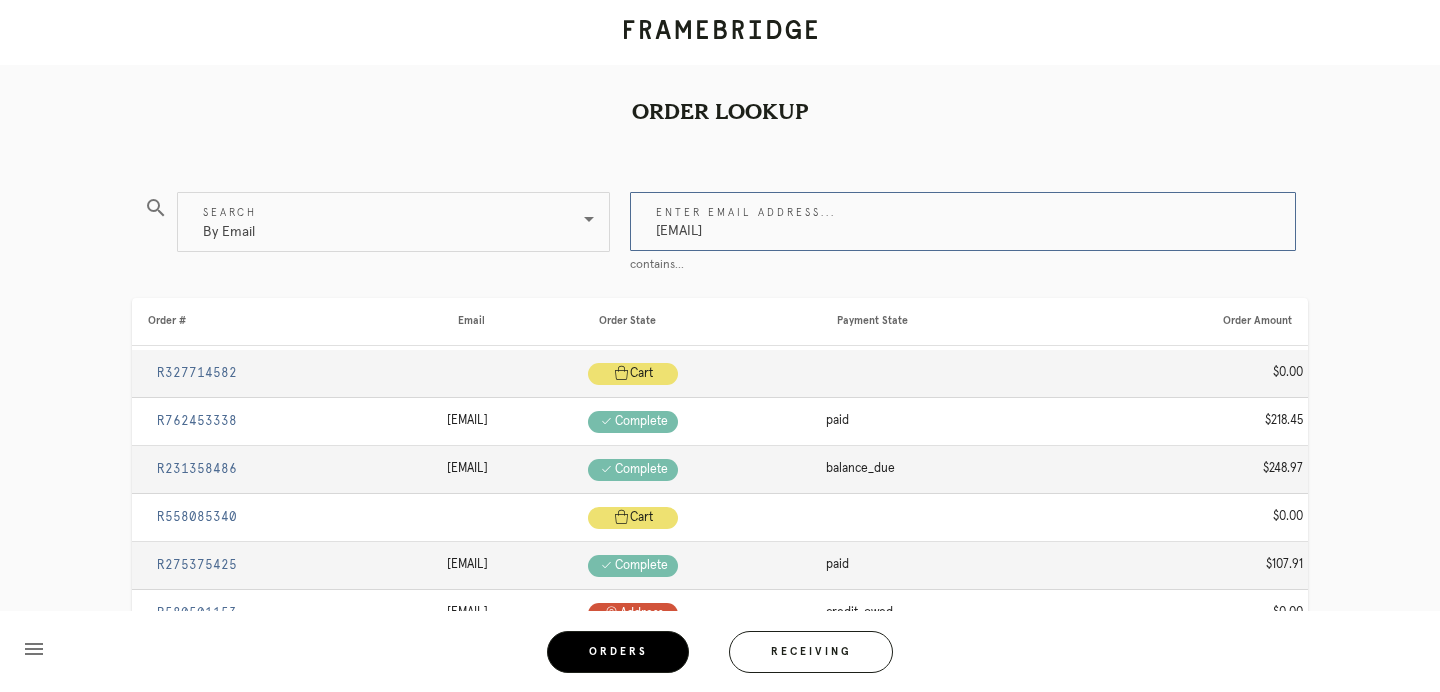 type on "[EMAIL]" 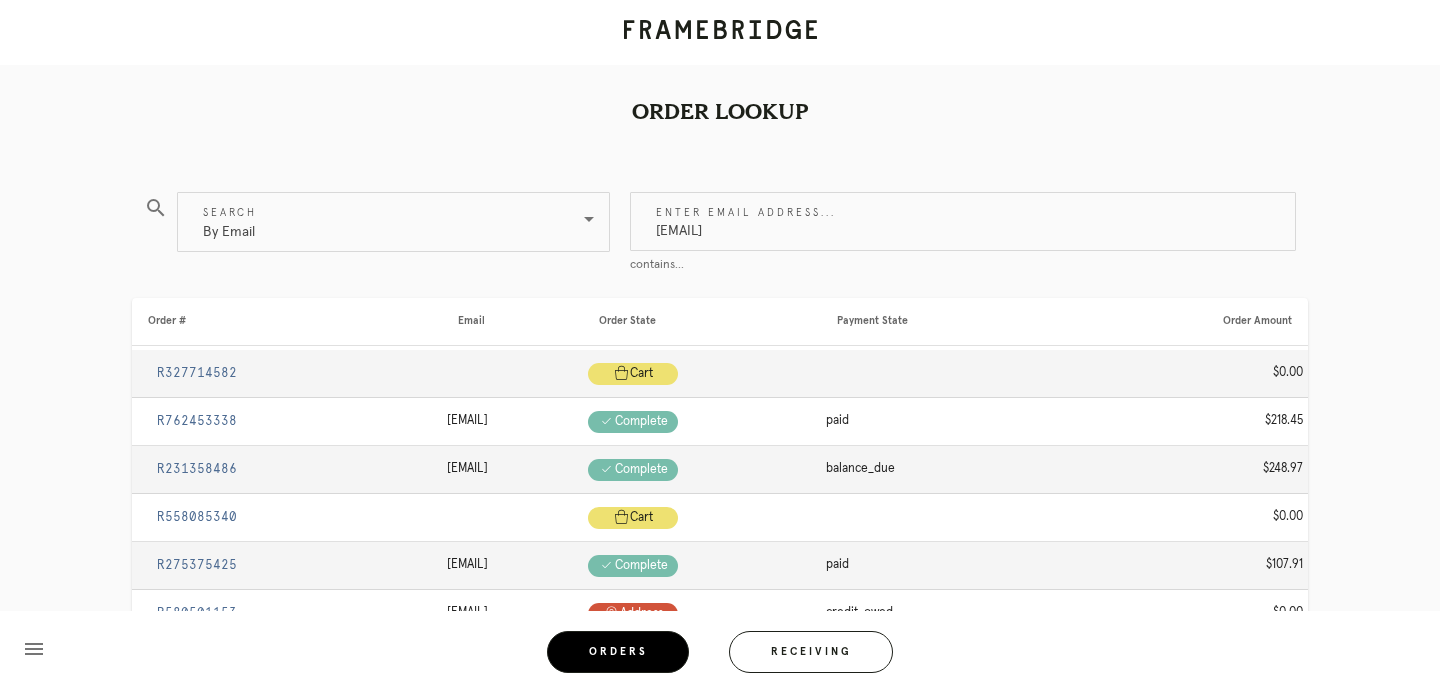 click on "Order Lookup" at bounding box center [720, 76] 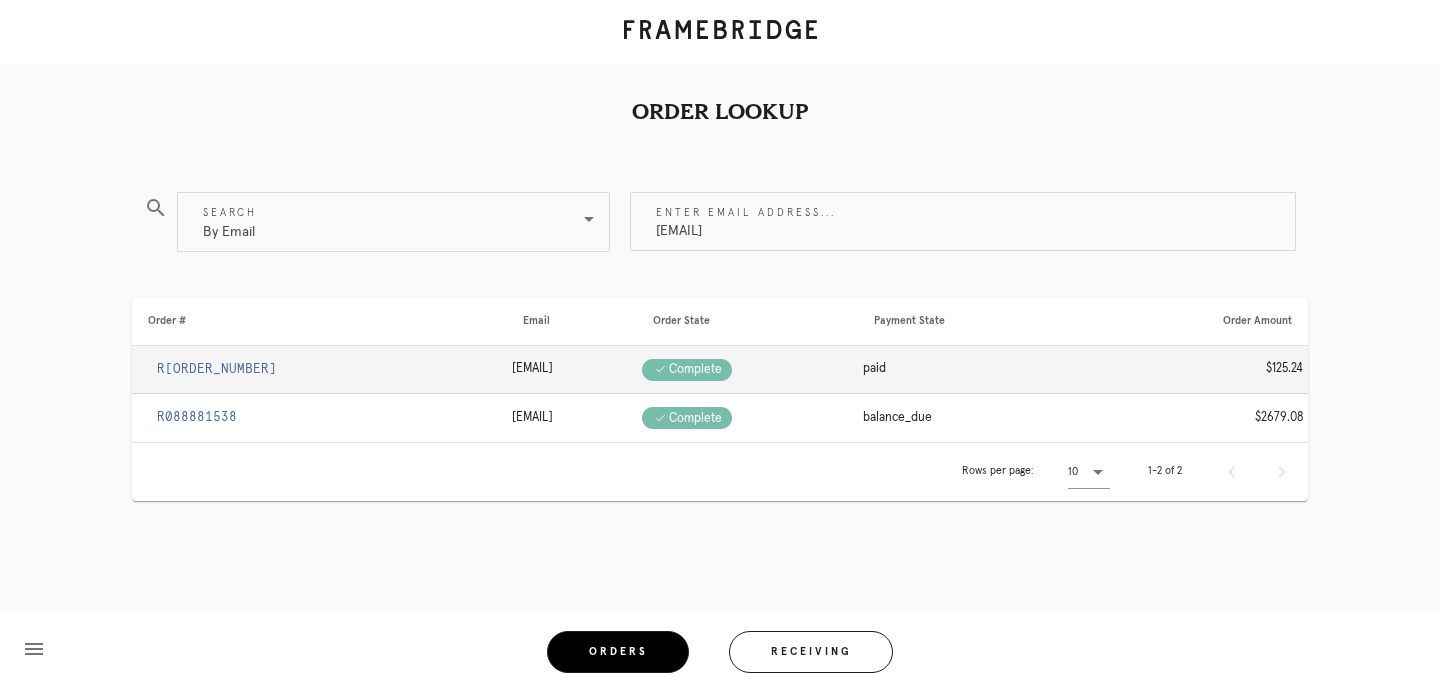 click on "R[ORDER_NUMBER]" at bounding box center (217, 369) 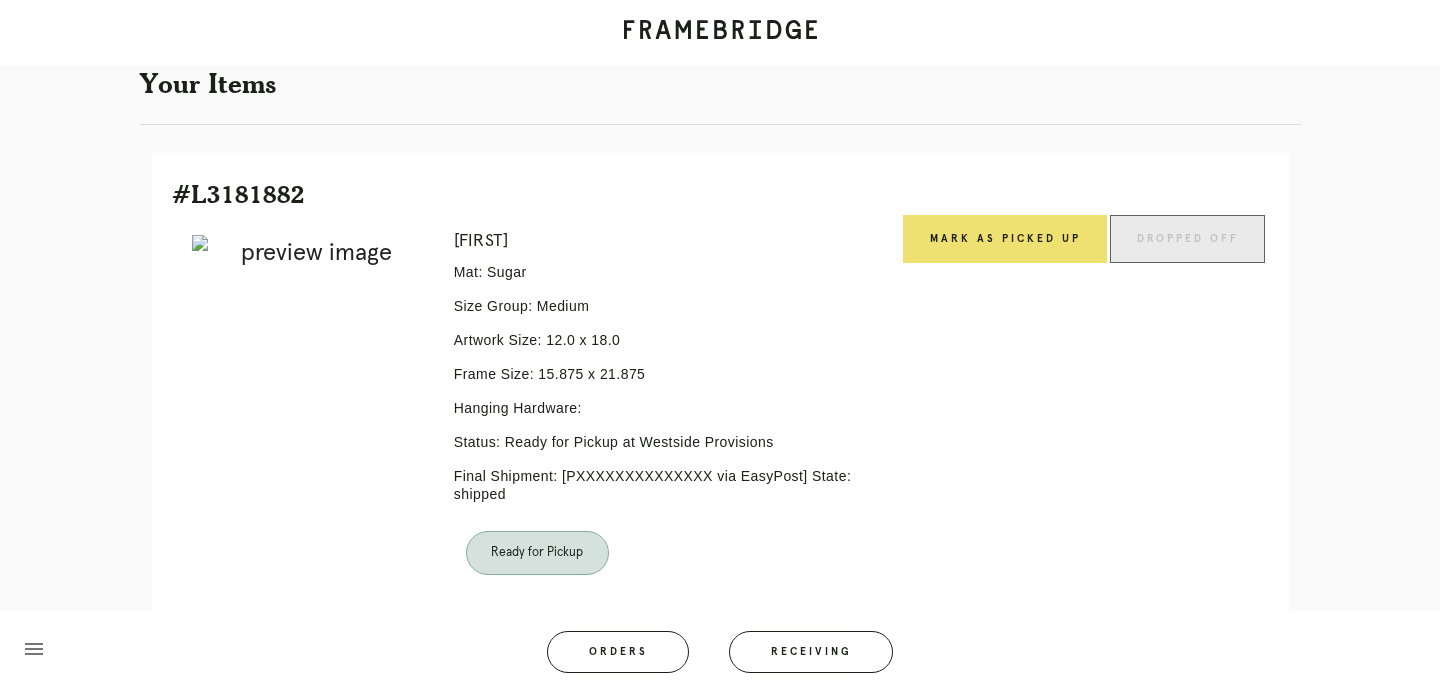 scroll, scrollTop: 439, scrollLeft: 0, axis: vertical 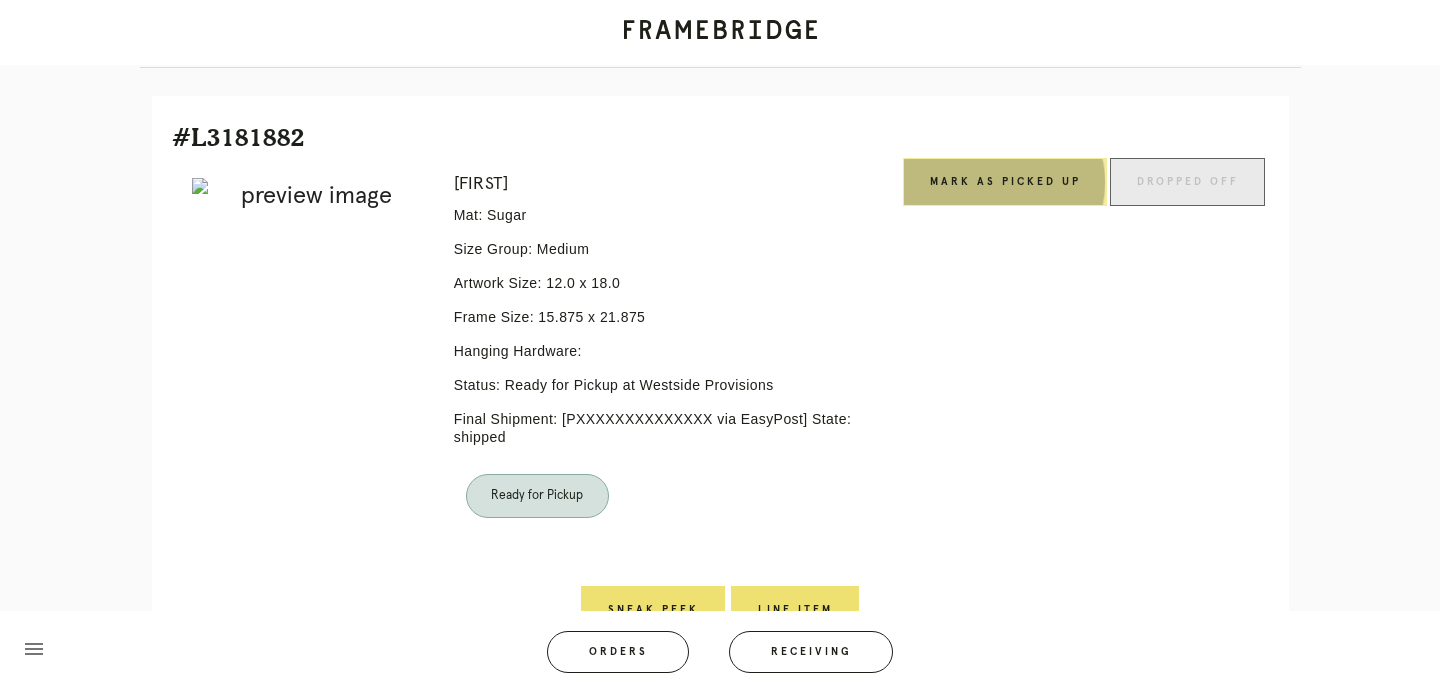 click on "Mark as Picked Up" at bounding box center [1005, 182] 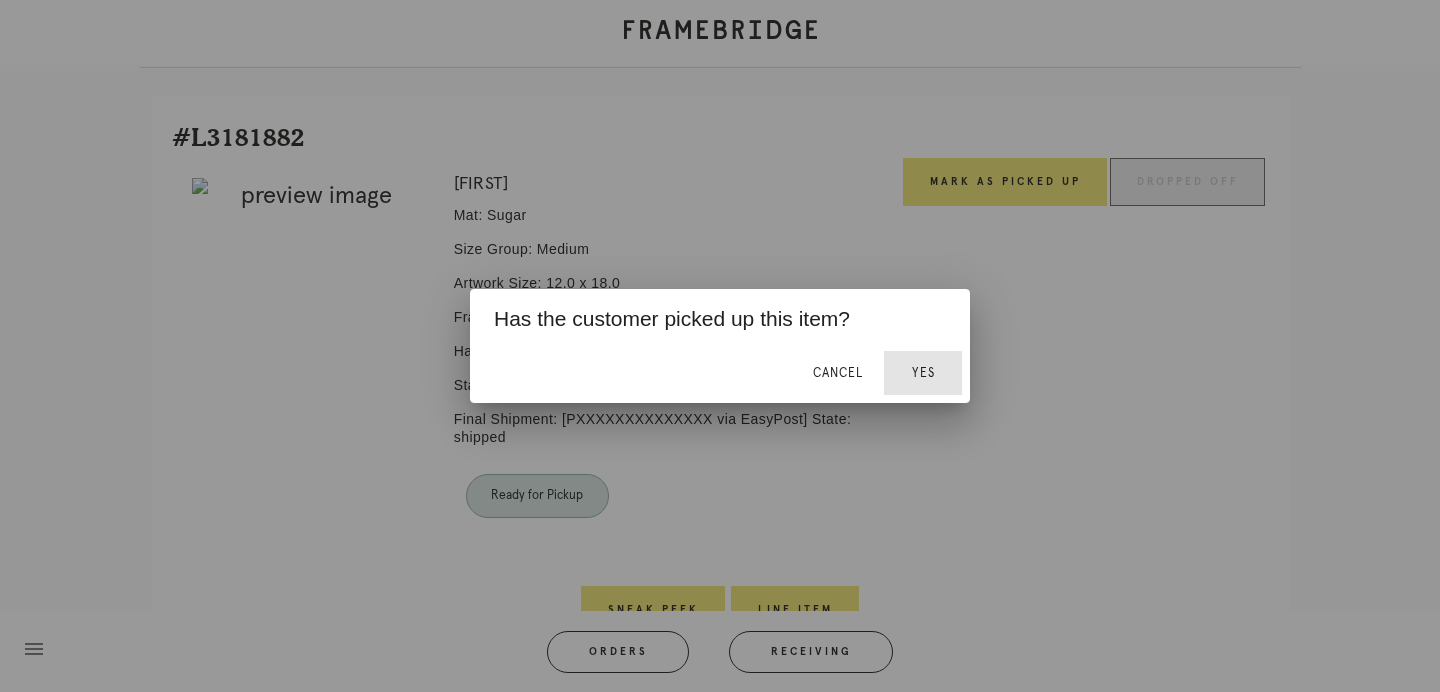 click on "Yes" at bounding box center [923, 373] 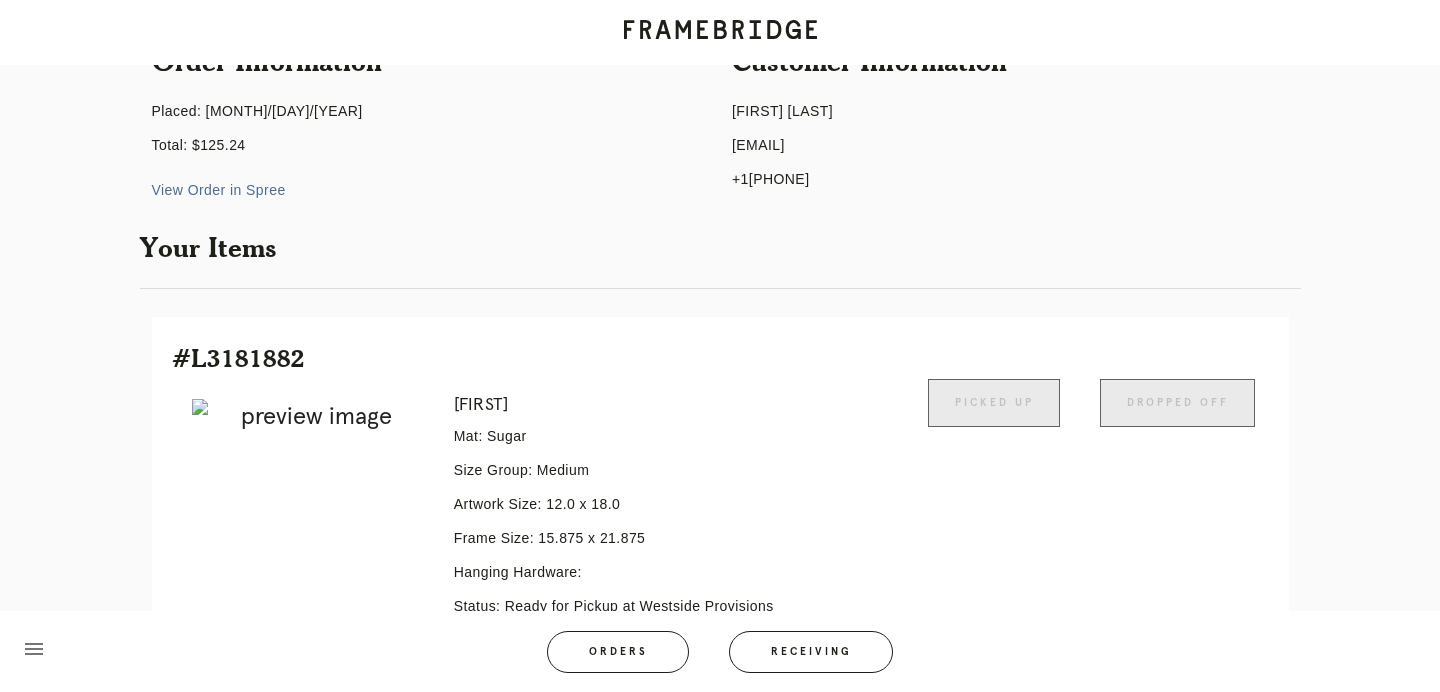 scroll, scrollTop: 0, scrollLeft: 0, axis: both 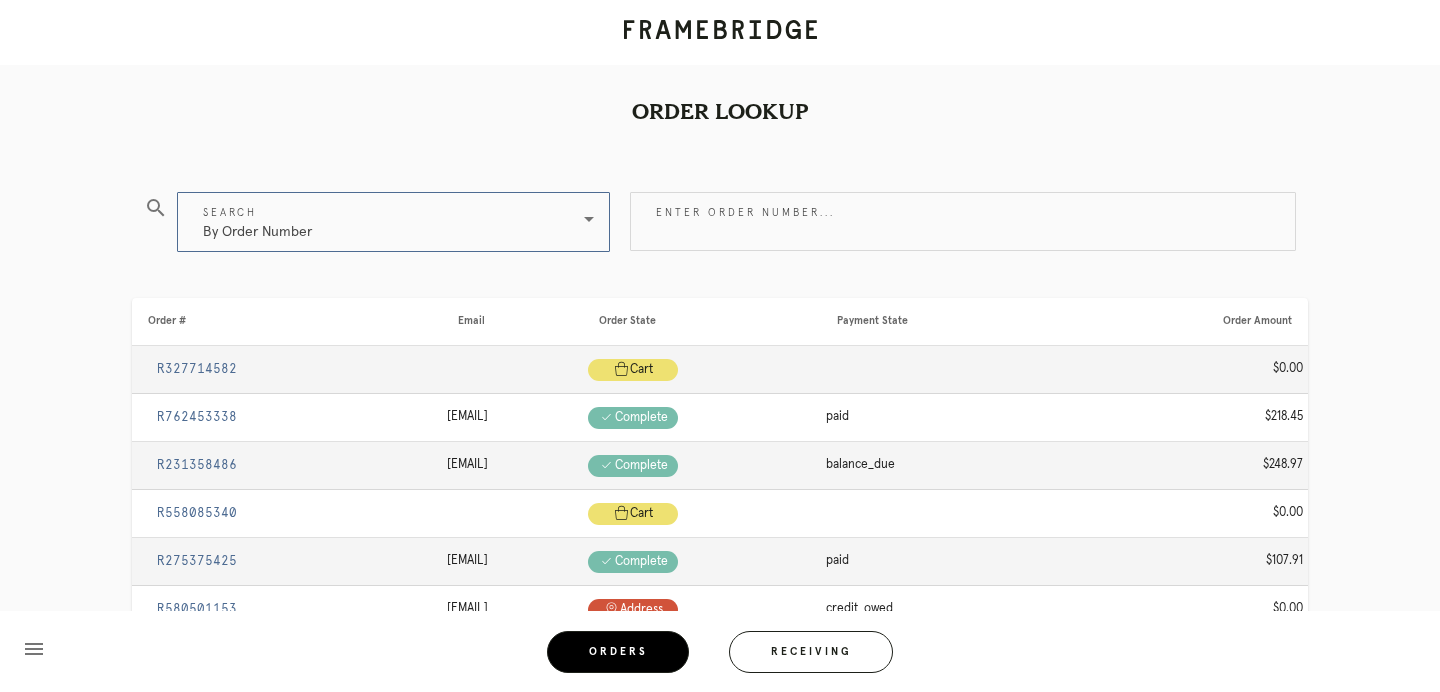 click at bounding box center (589, 219) 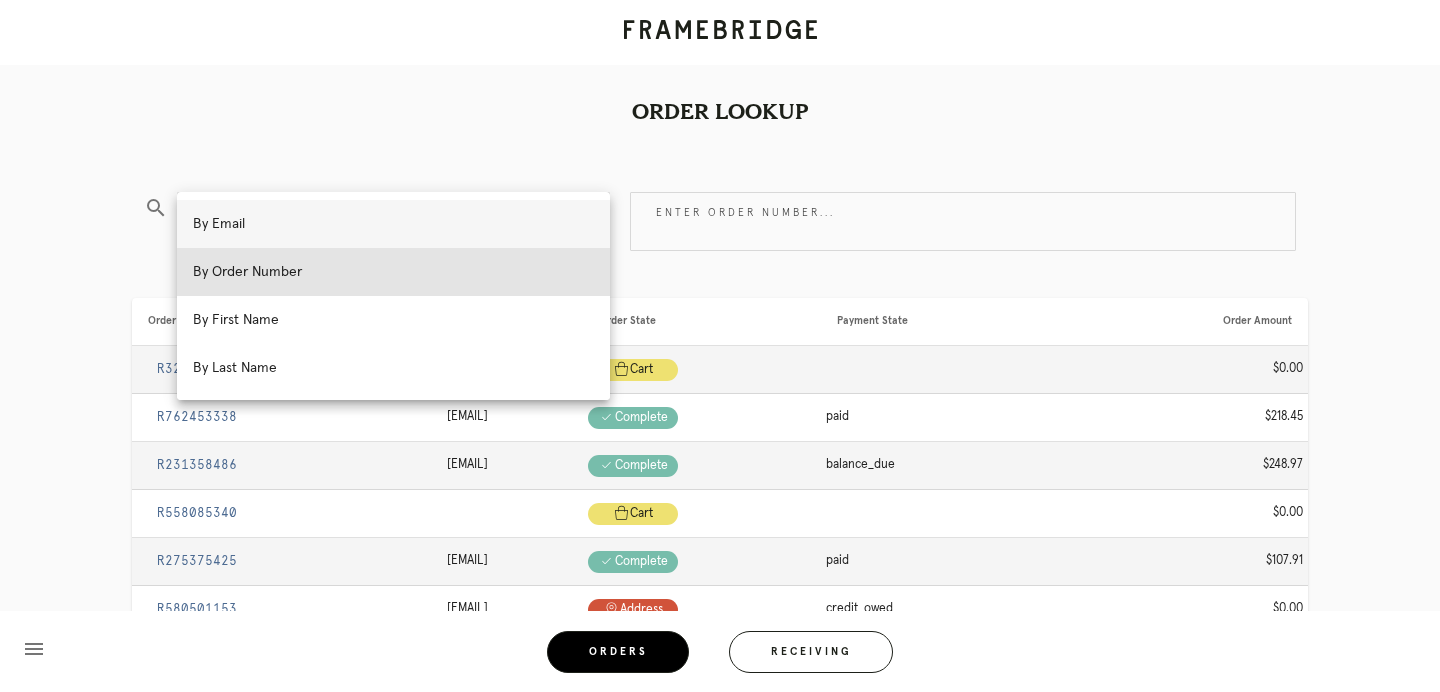 click on "By Email" at bounding box center [393, 224] 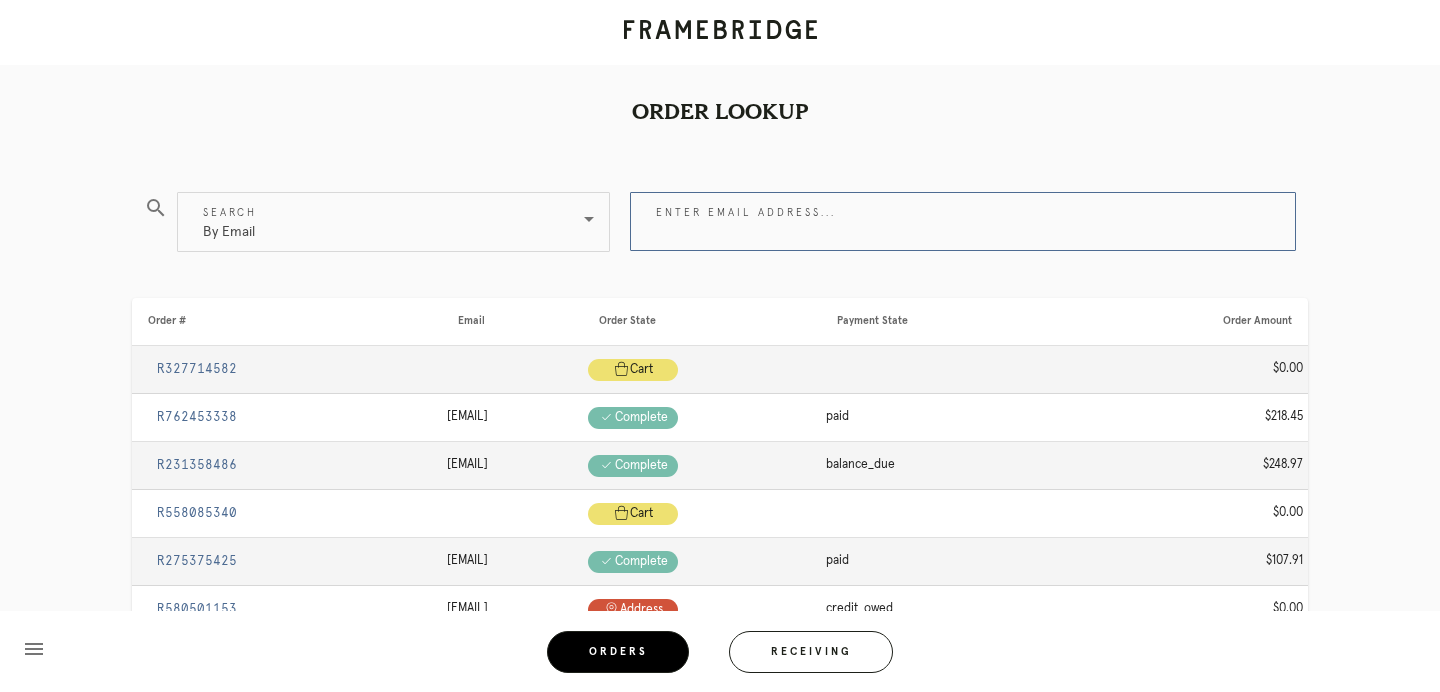 click on "Enter email address..." at bounding box center (963, 221) 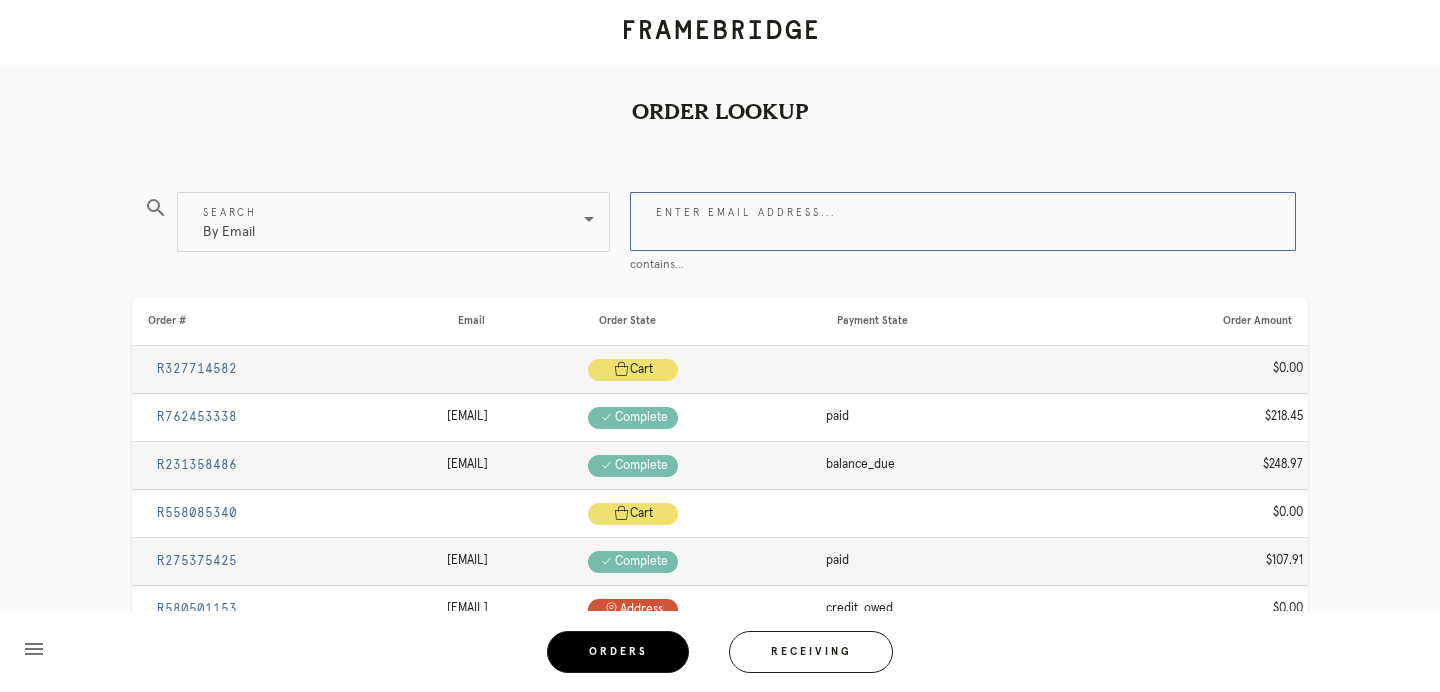 paste on "[EMAIL]" 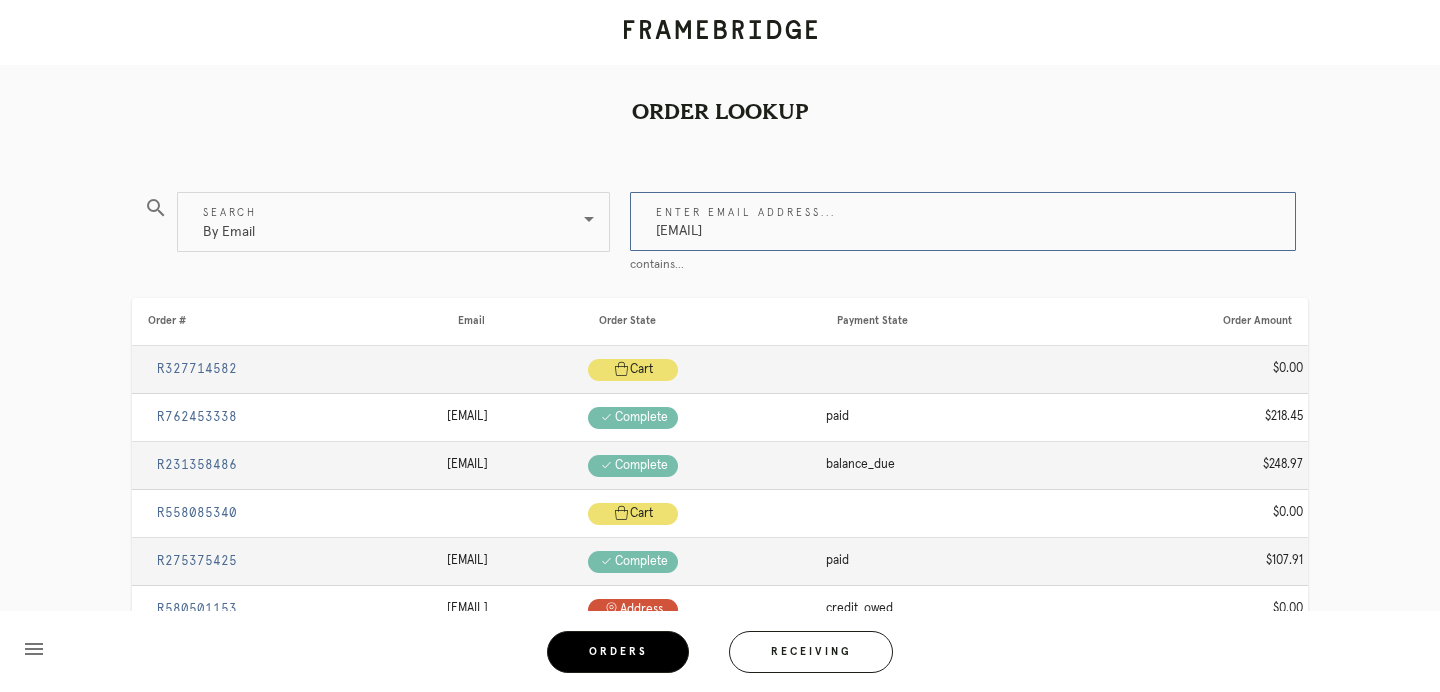 type on "[EMAIL]" 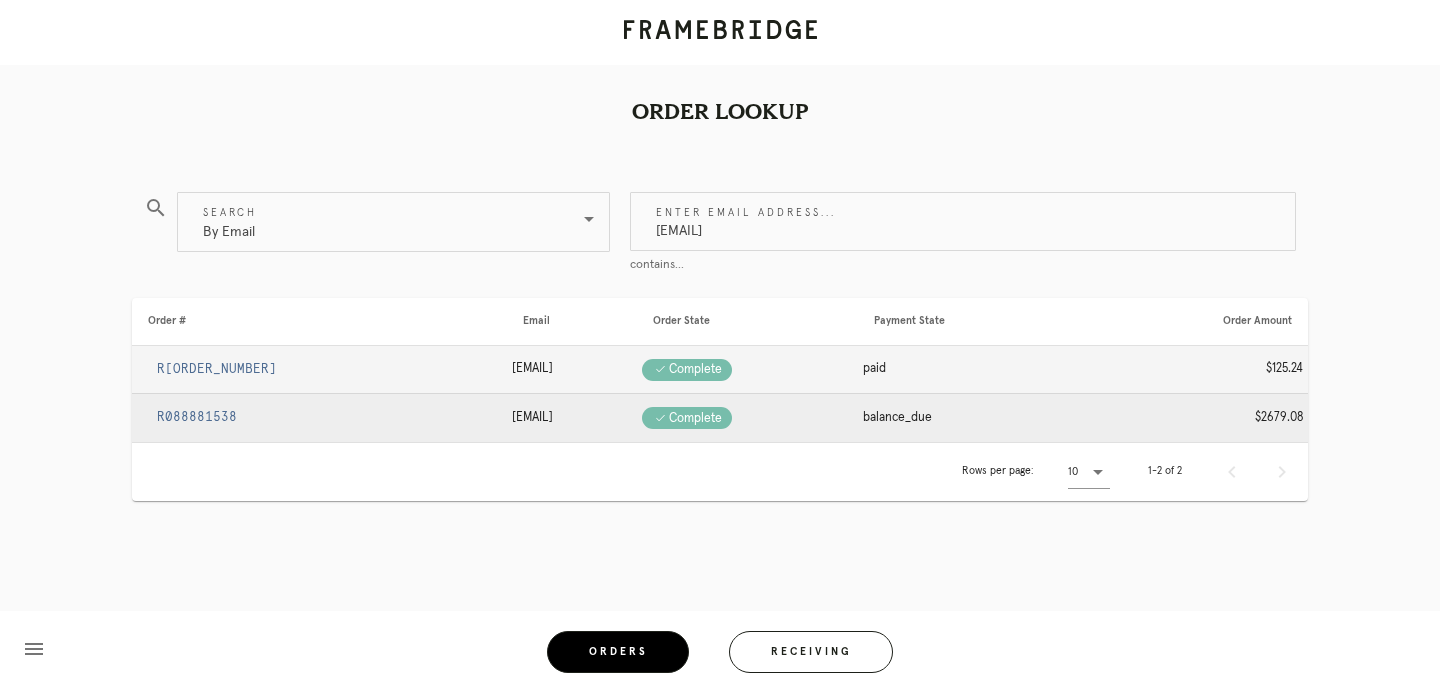 click on "R088881538" at bounding box center (197, 417) 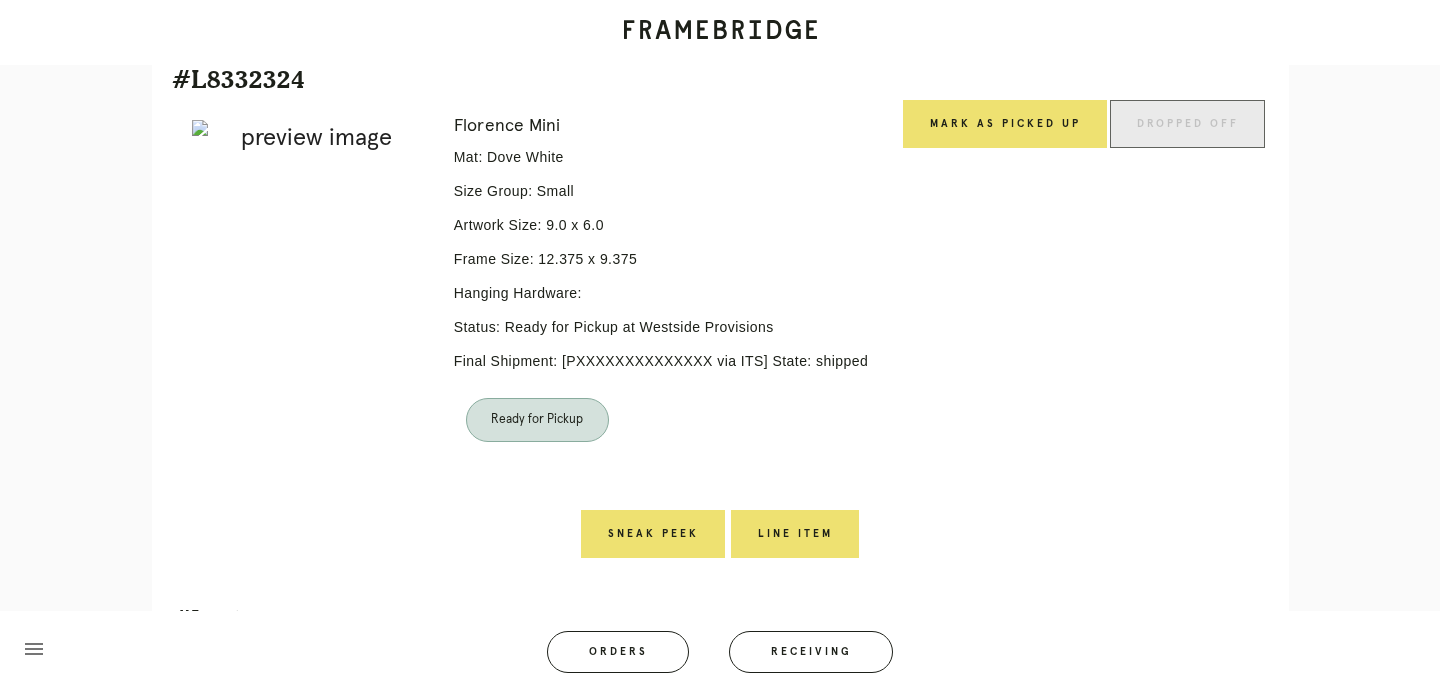 scroll, scrollTop: 2912, scrollLeft: 0, axis: vertical 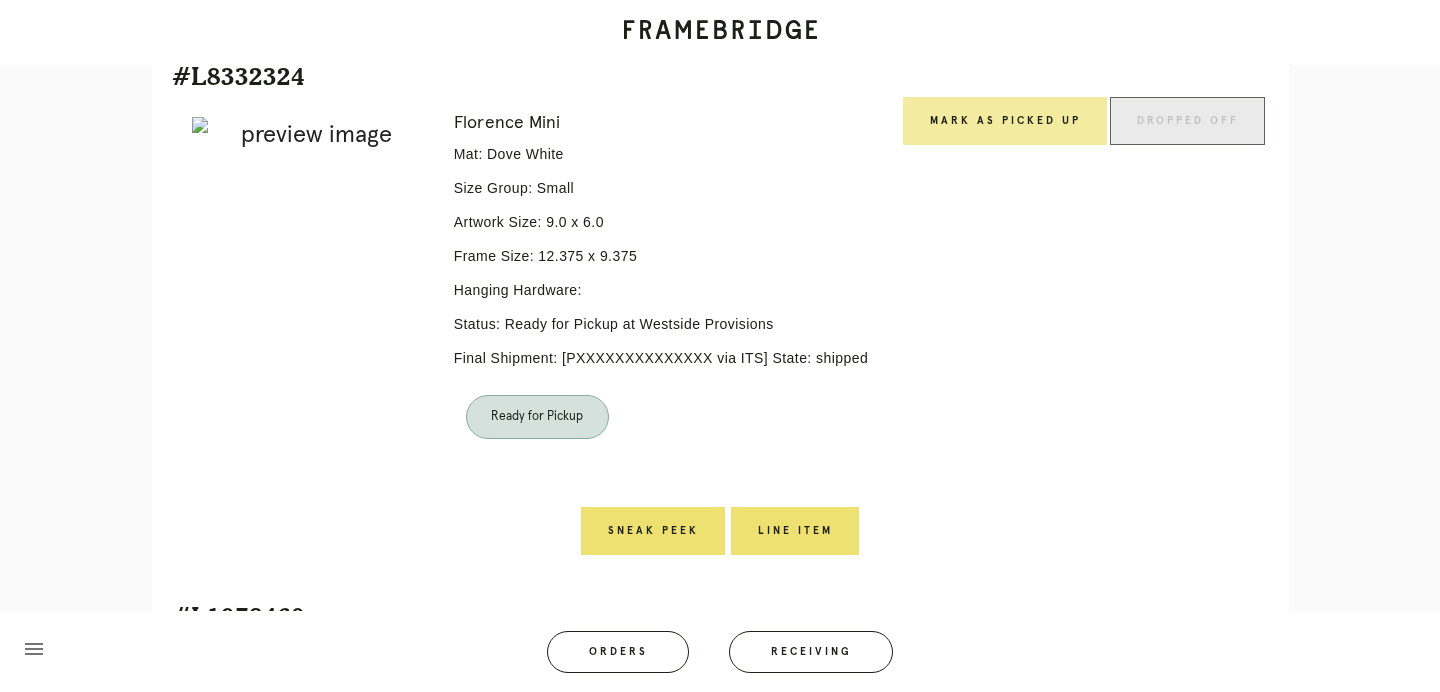 click on "Mark as Picked Up" at bounding box center (1005, 121) 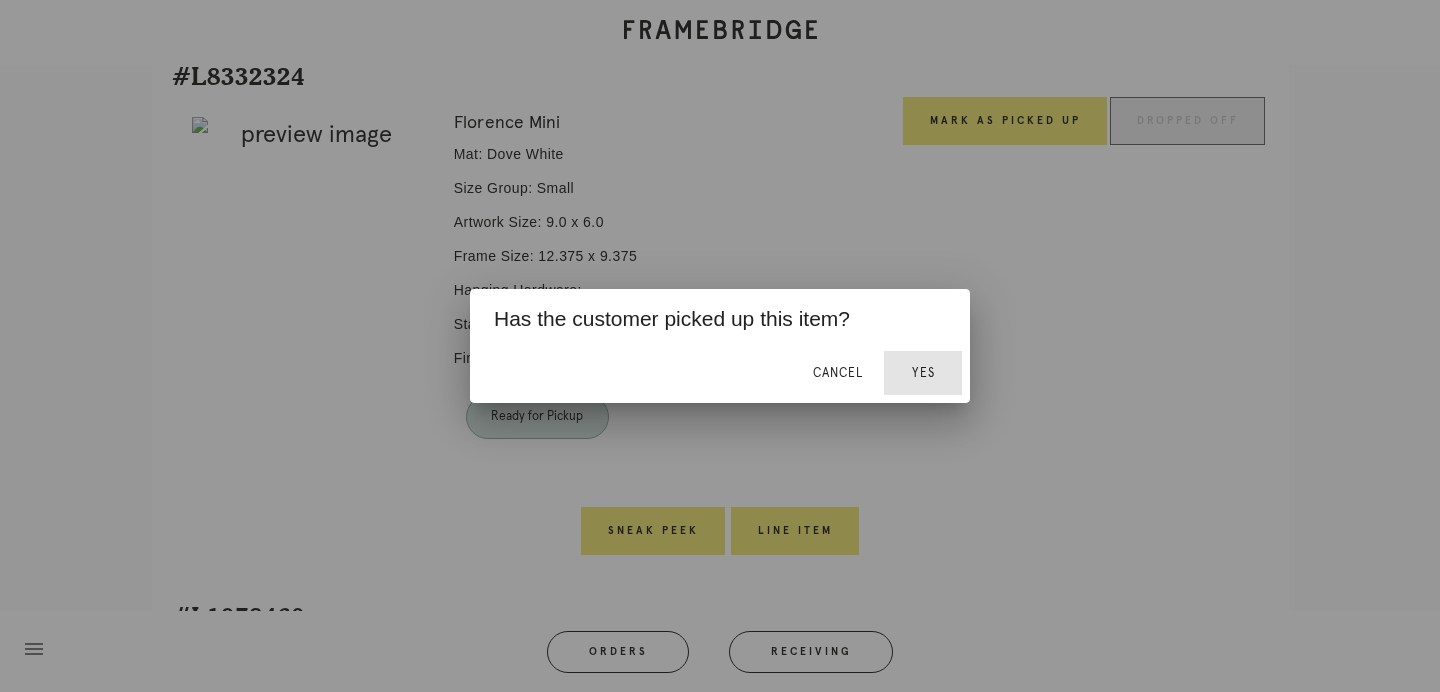 click on "Yes" at bounding box center (923, 373) 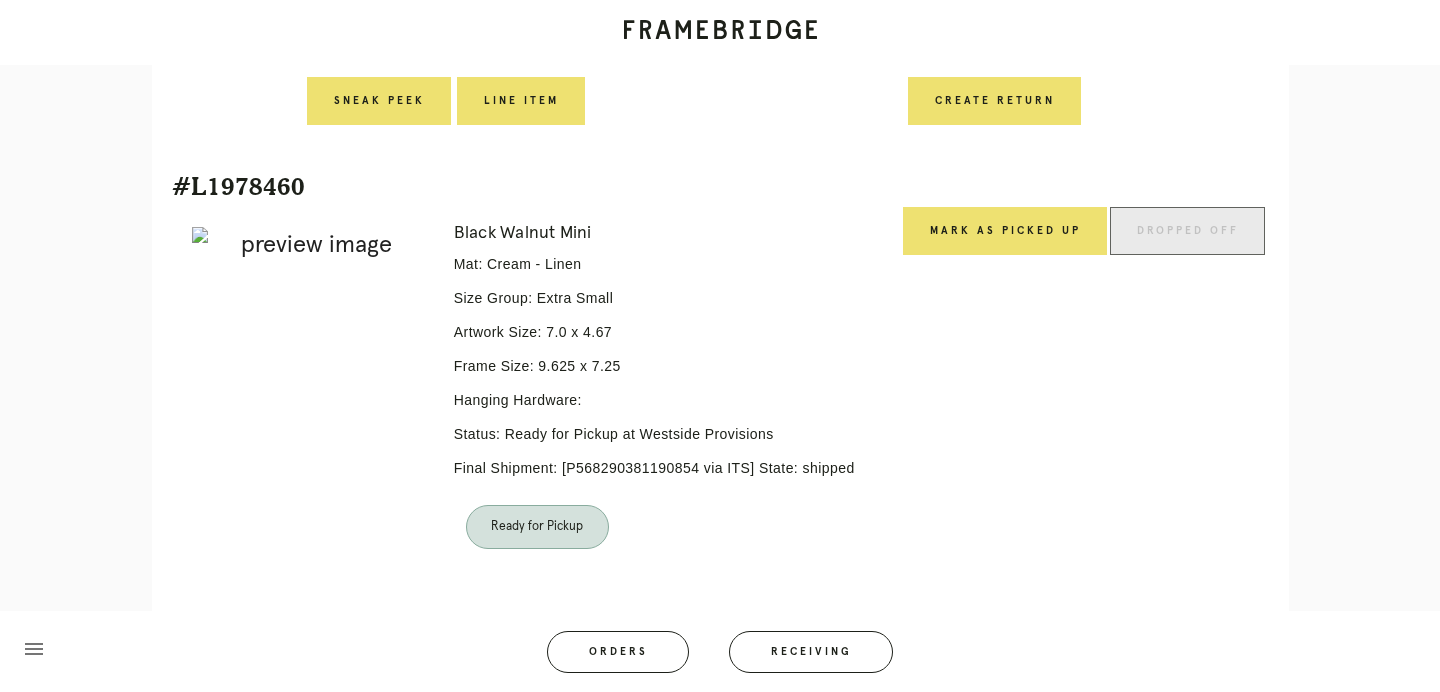 scroll, scrollTop: 3307, scrollLeft: 0, axis: vertical 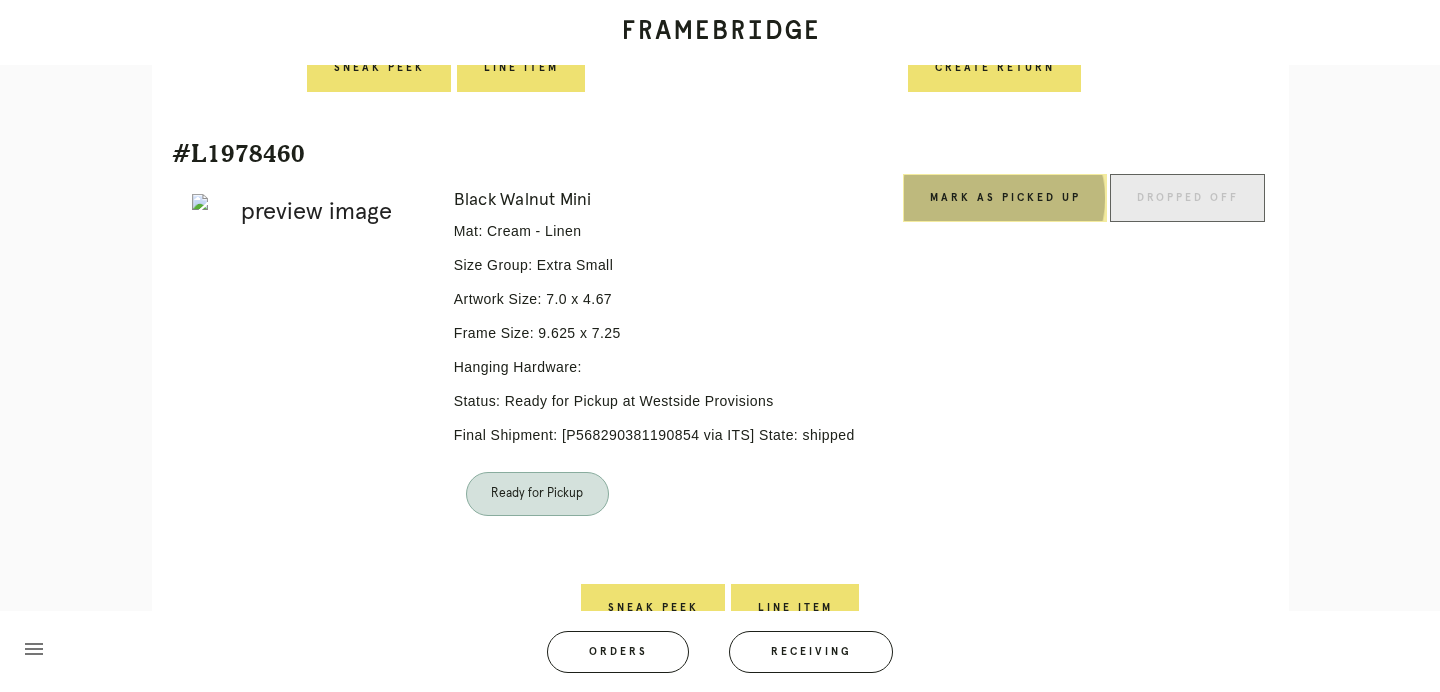 click on "Mark as Picked Up" at bounding box center [1005, 198] 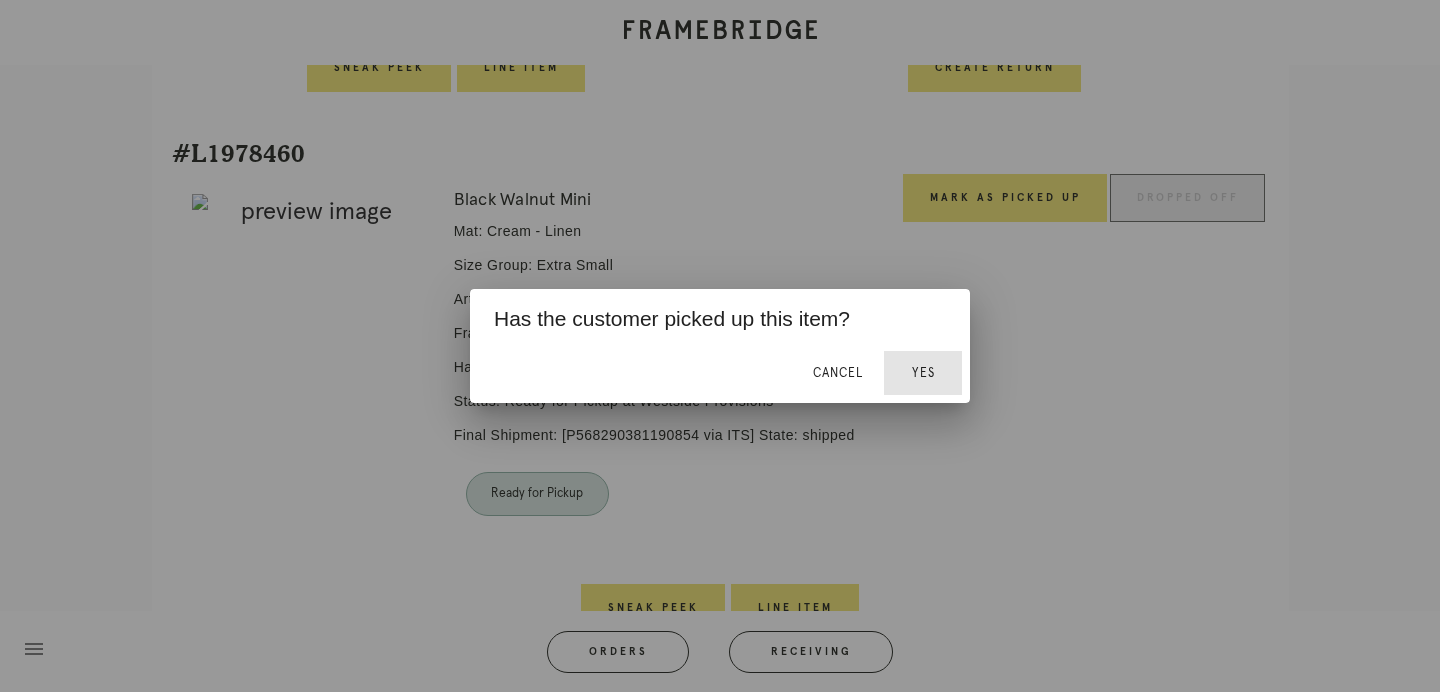 click on "Yes" at bounding box center (923, 373) 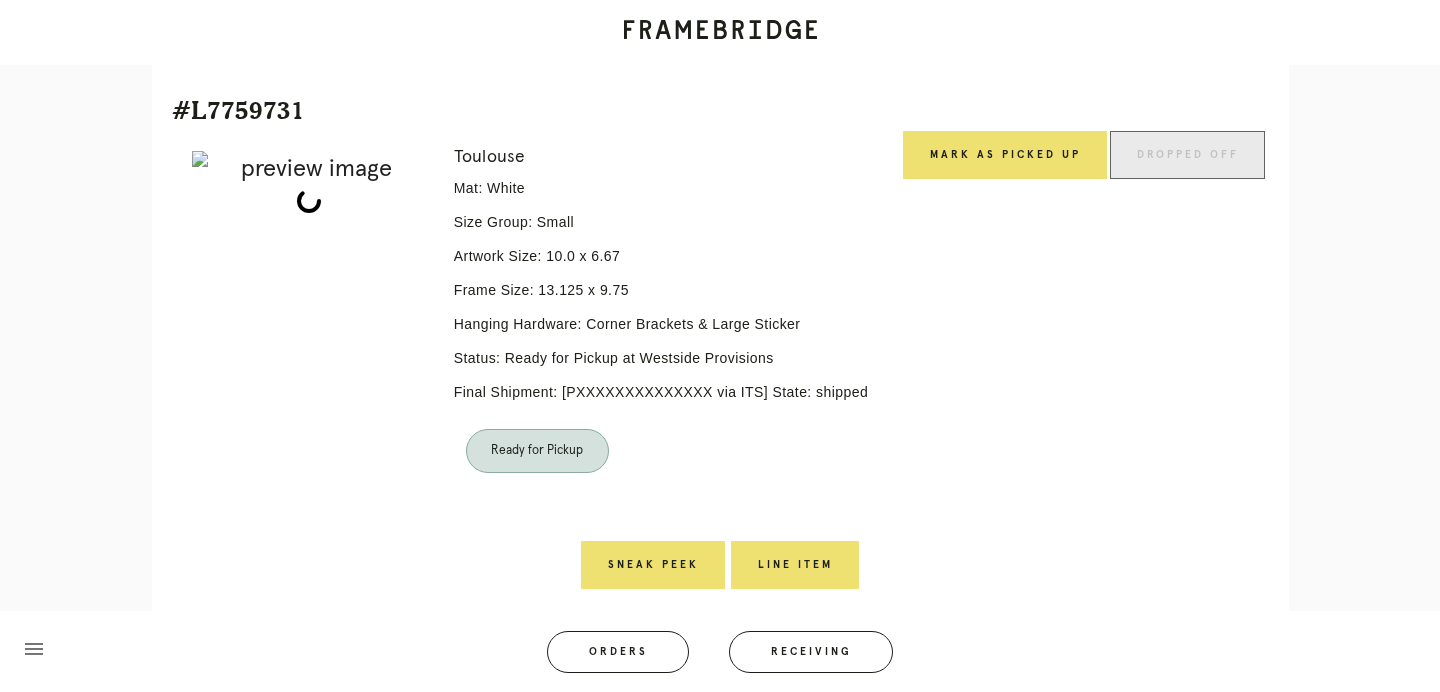 scroll, scrollTop: 7301, scrollLeft: 0, axis: vertical 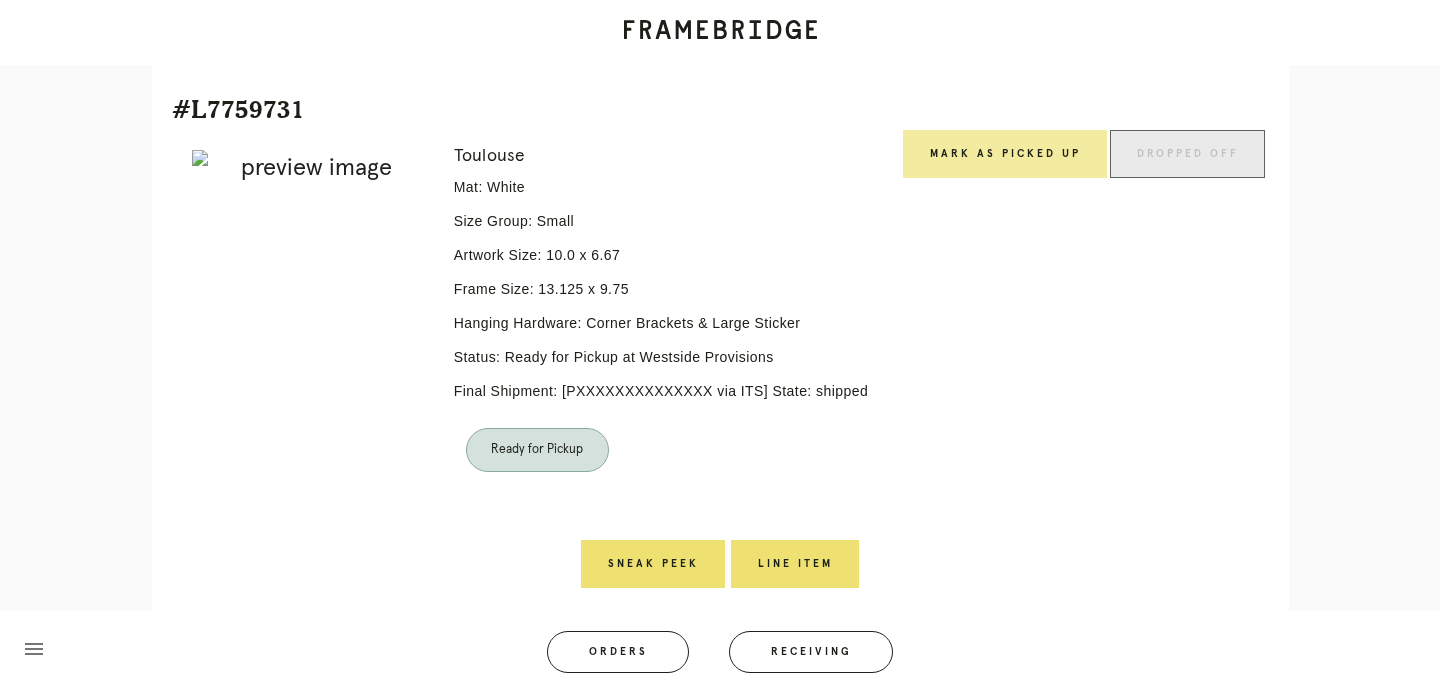 click on "Mark as Picked Up" at bounding box center [1005, 154] 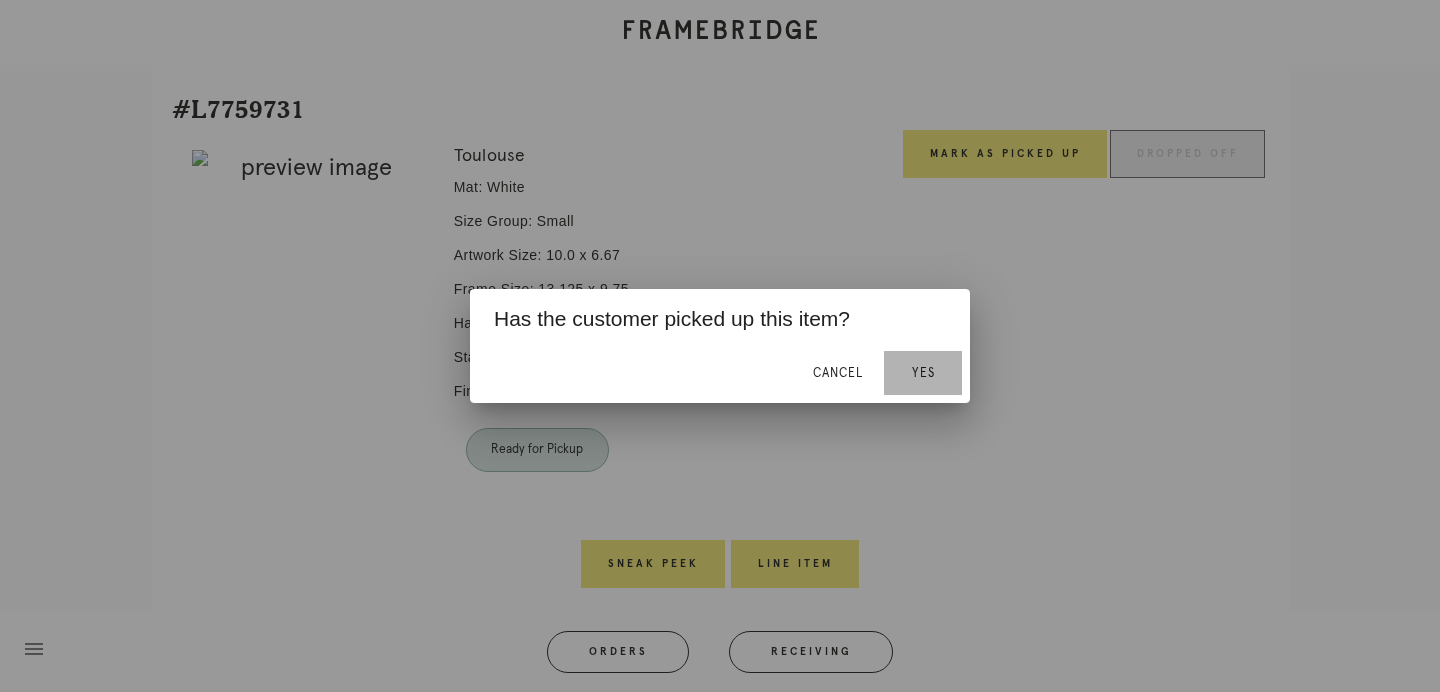 click on "Yes" at bounding box center [923, 373] 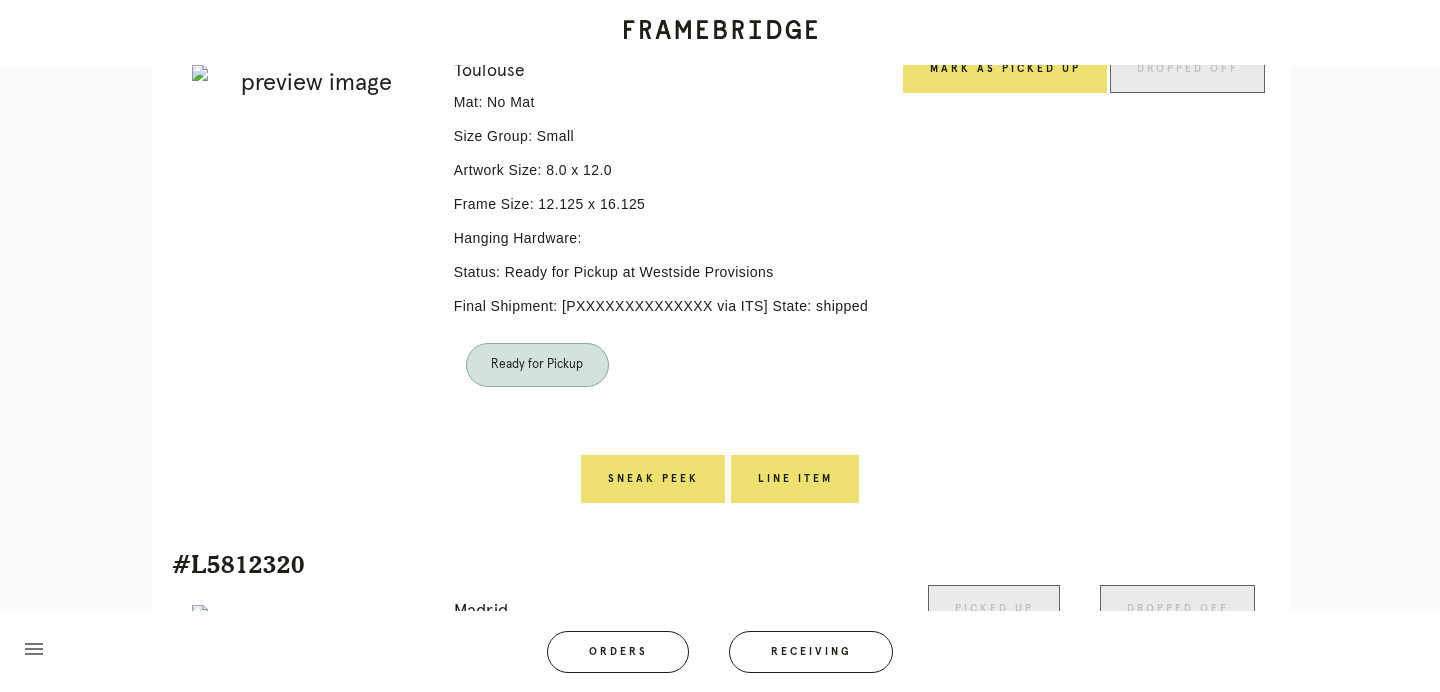 scroll, scrollTop: 7861, scrollLeft: 0, axis: vertical 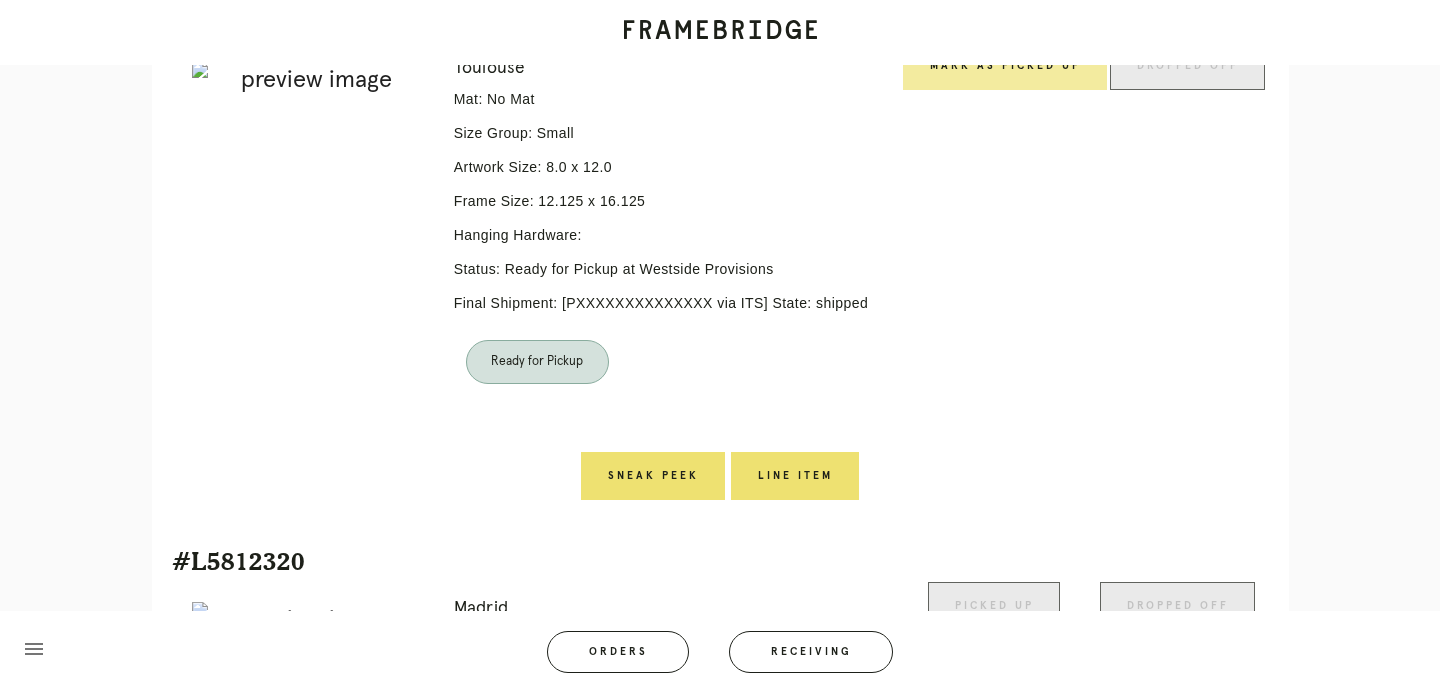 click on "Mark as Picked Up" at bounding box center [1005, 66] 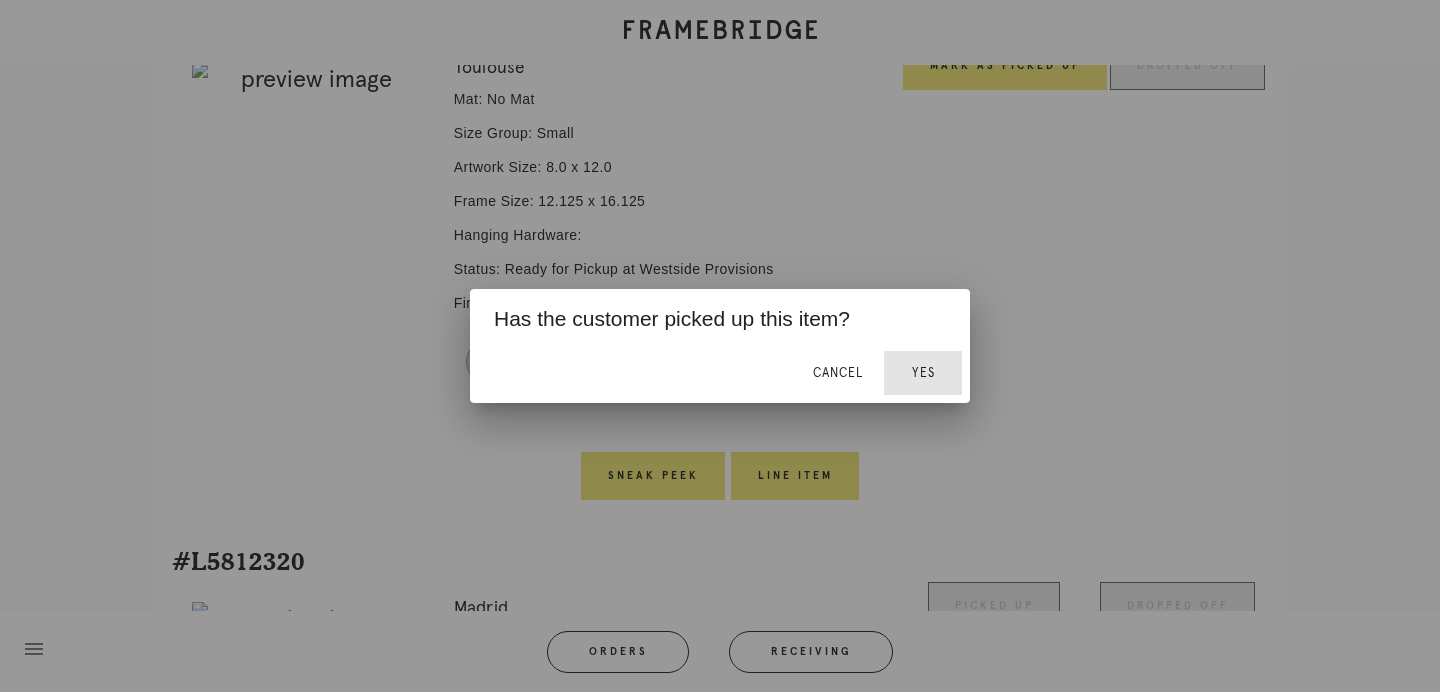 click on "Yes" at bounding box center (923, 373) 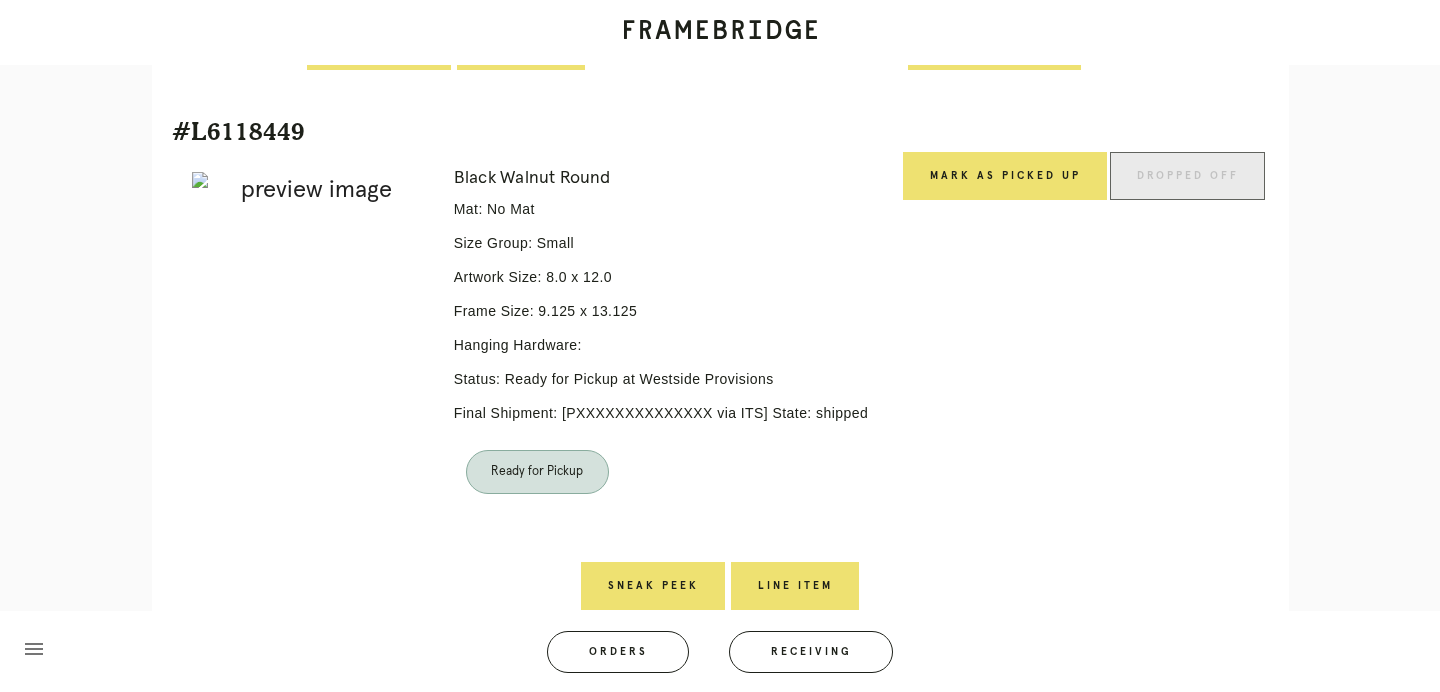 scroll, scrollTop: 8724, scrollLeft: 0, axis: vertical 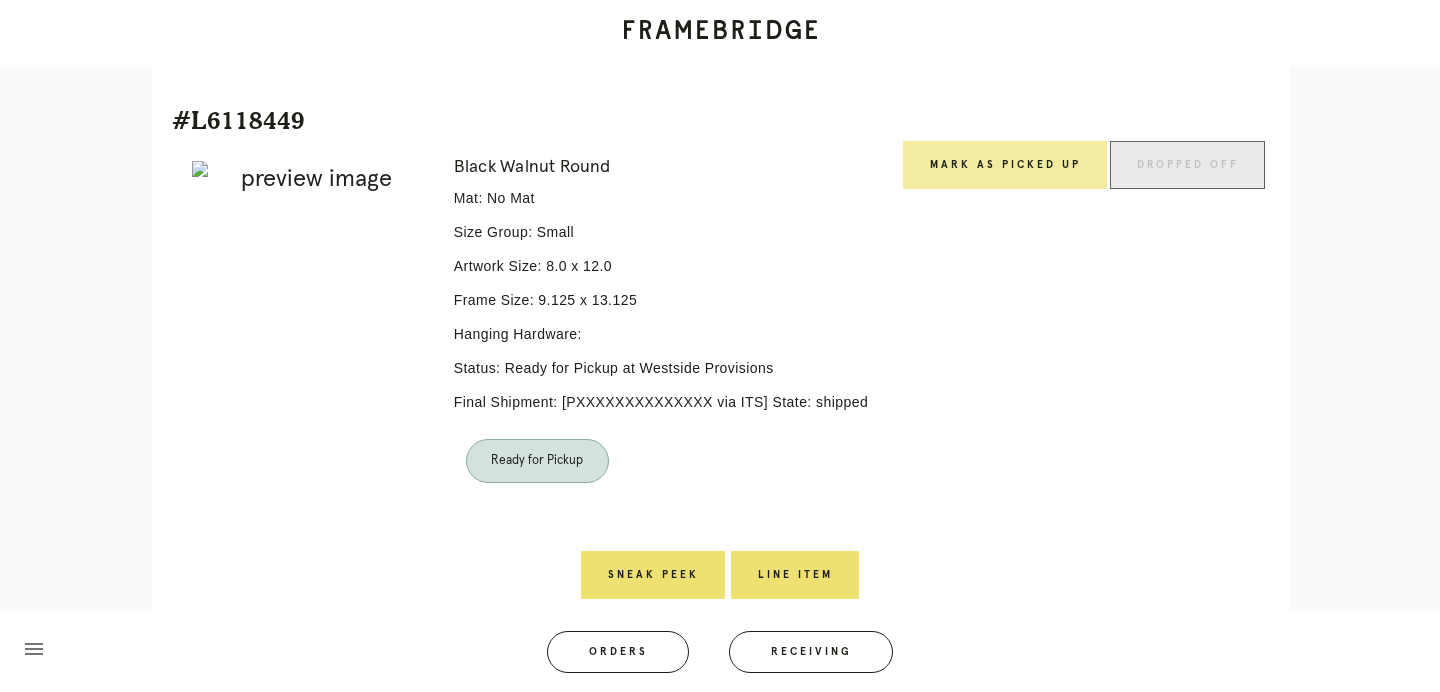 click on "Mark as Picked Up" at bounding box center [1005, 165] 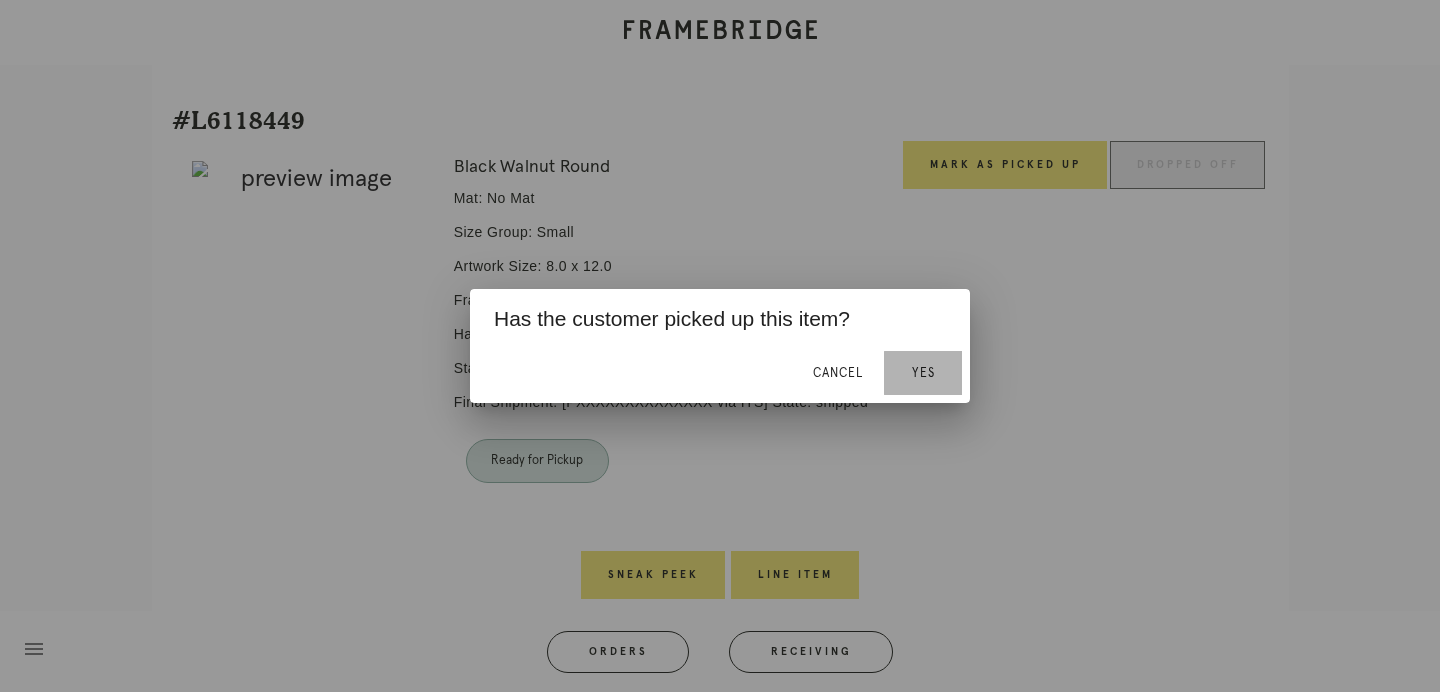 click on "Yes" at bounding box center [923, 373] 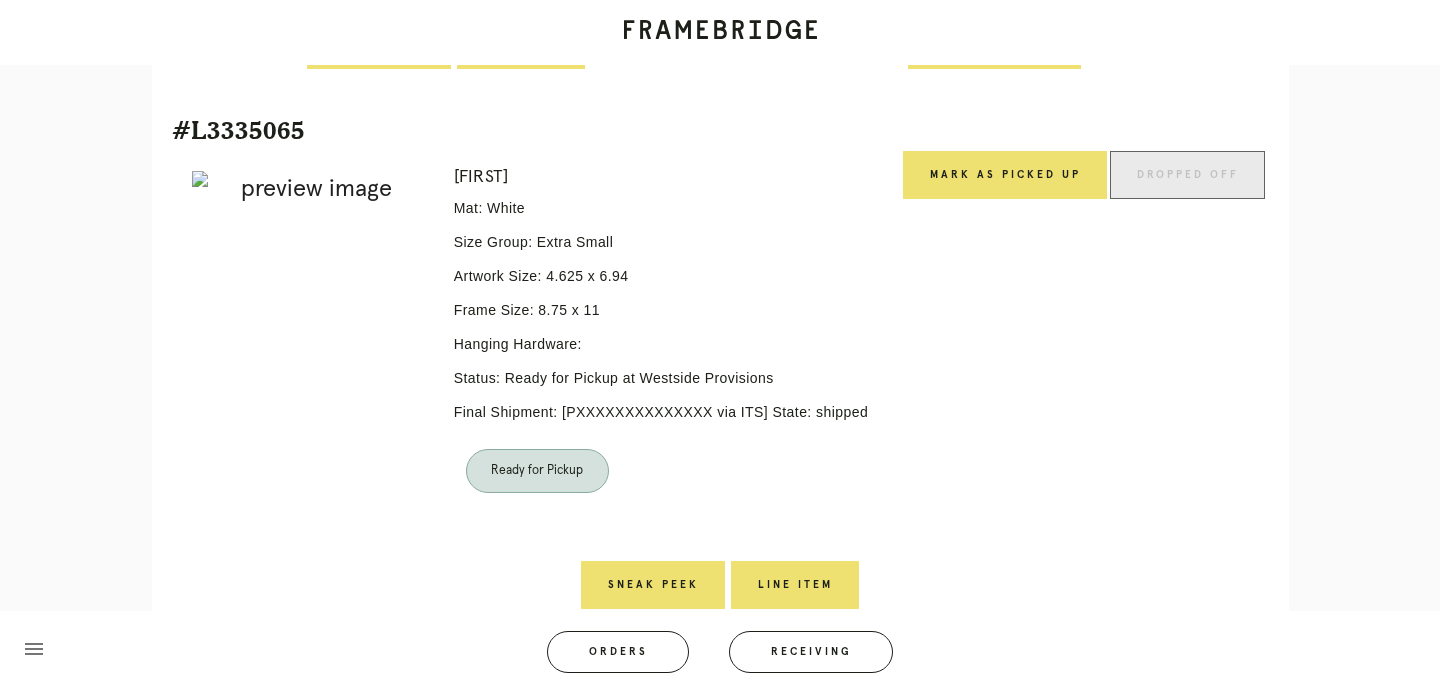scroll, scrollTop: 10284, scrollLeft: 0, axis: vertical 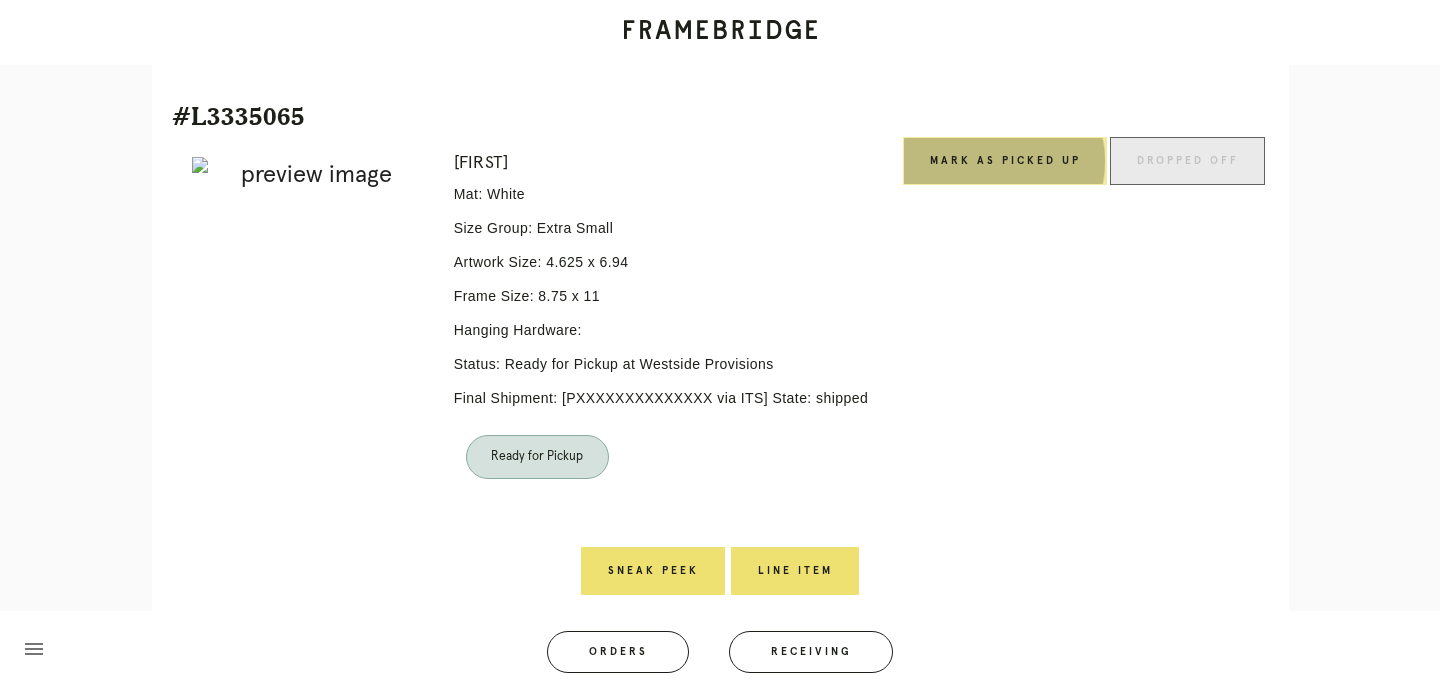 click on "Mark as Picked Up" at bounding box center [1005, 161] 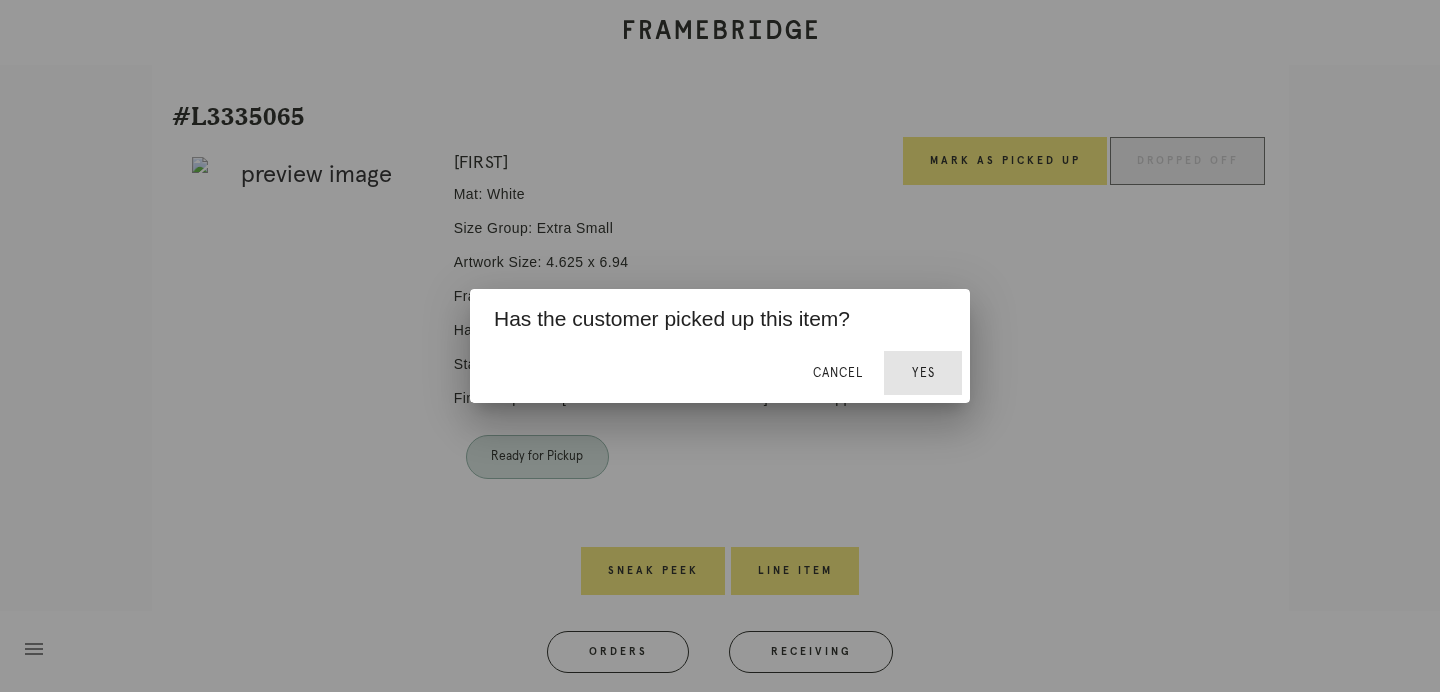 click on "Yes" at bounding box center (923, 373) 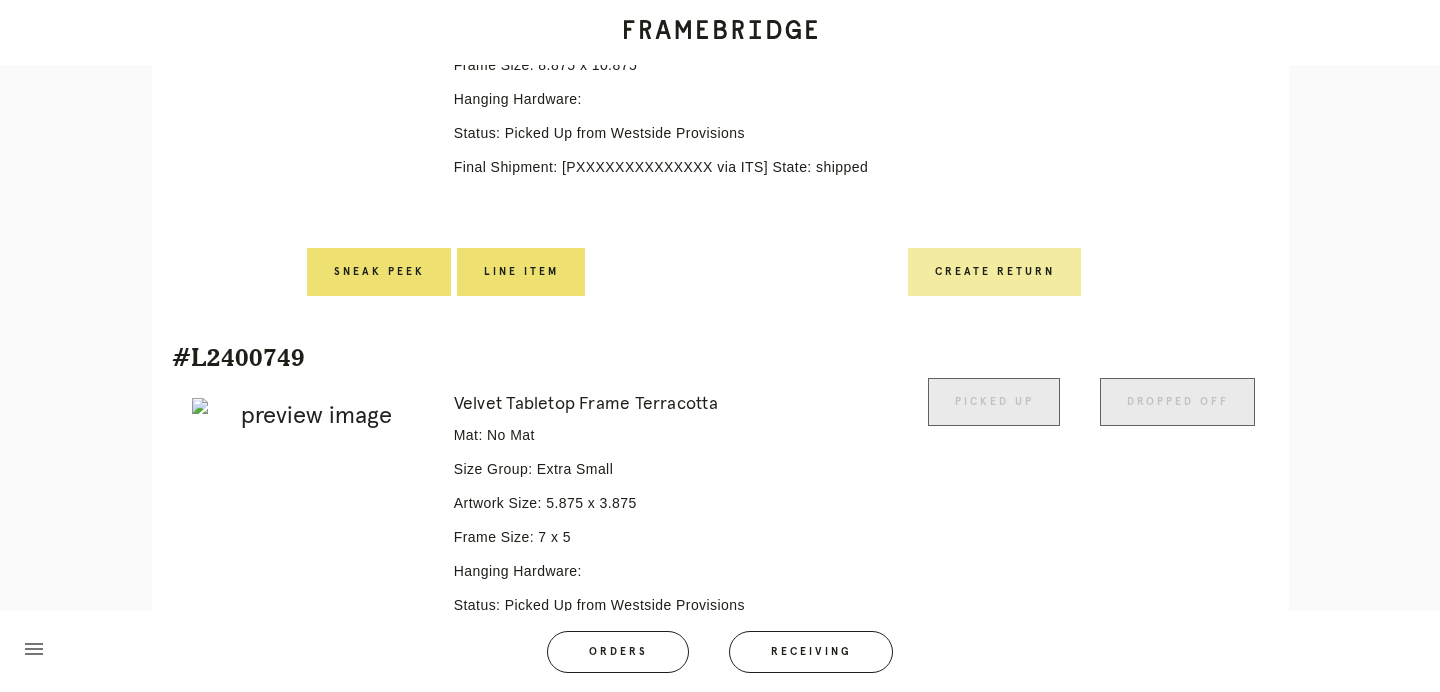 scroll, scrollTop: 13496, scrollLeft: 0, axis: vertical 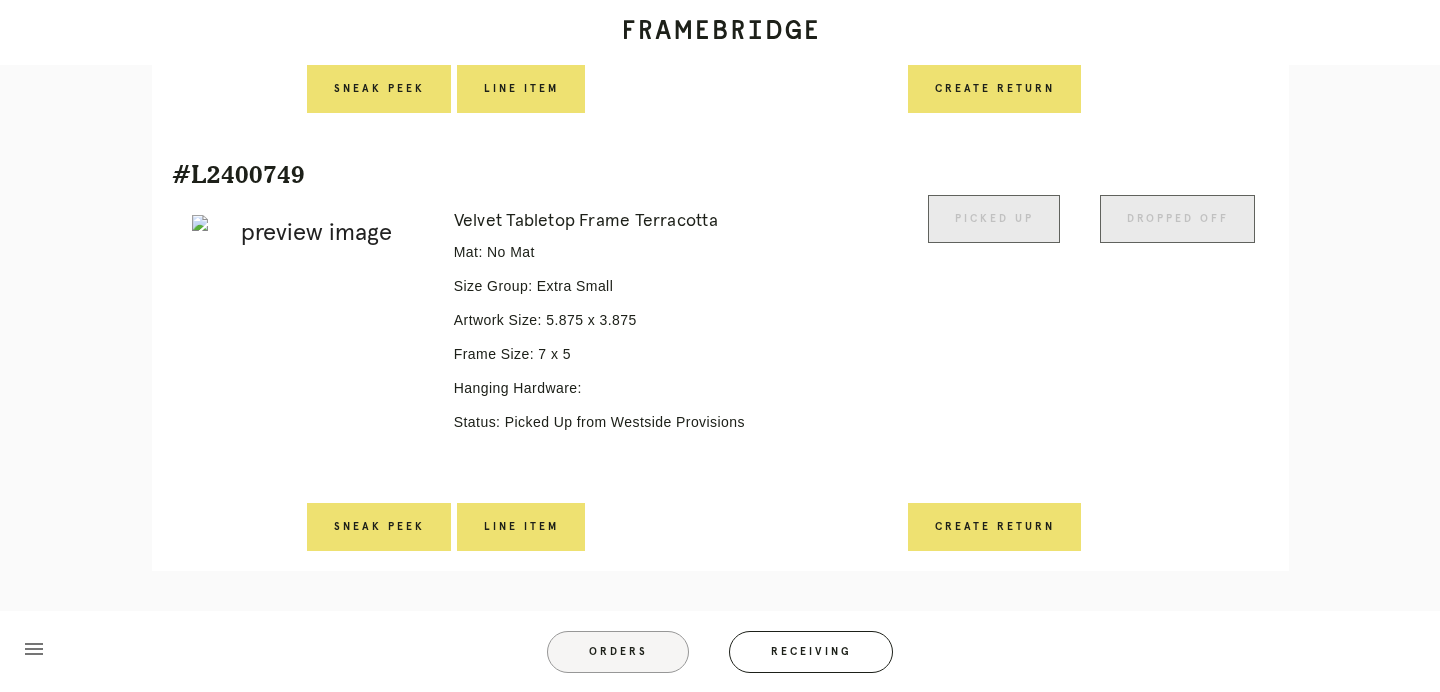 click on "Orders" at bounding box center (618, 652) 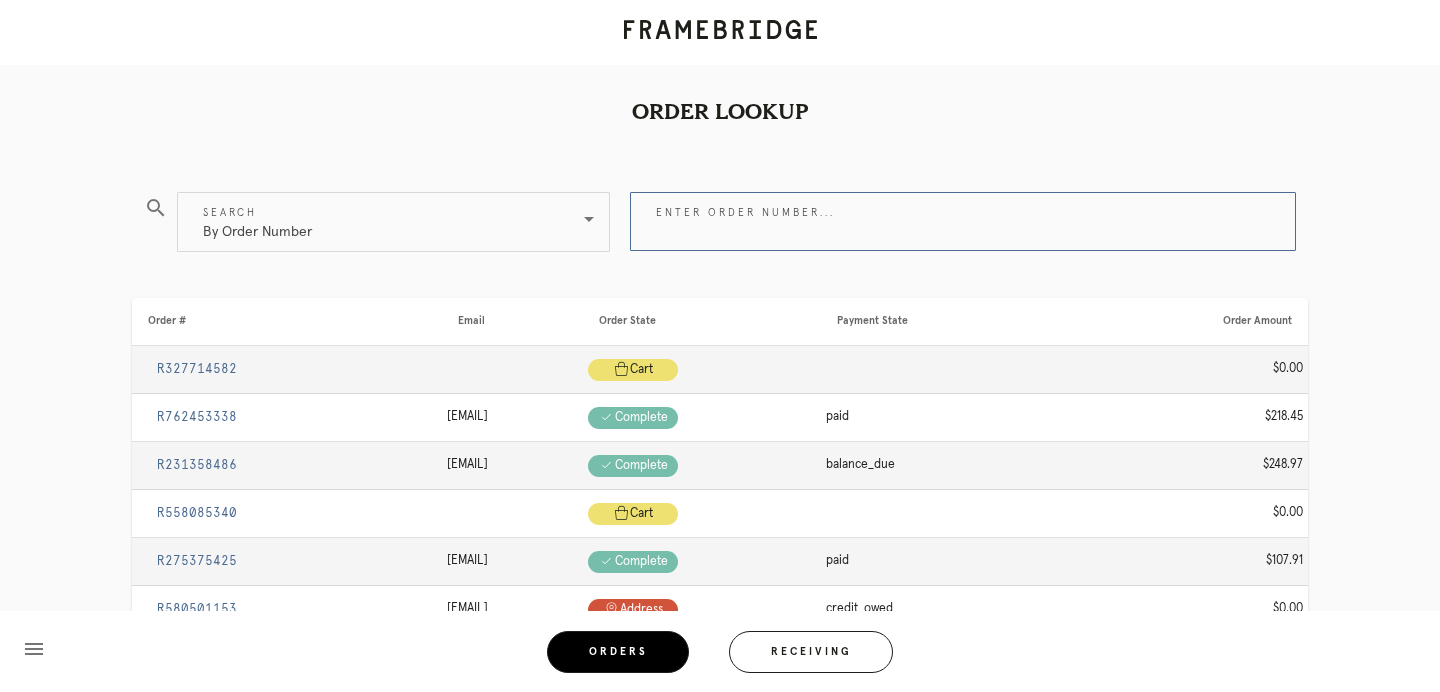 click on "Enter order number..." at bounding box center (963, 221) 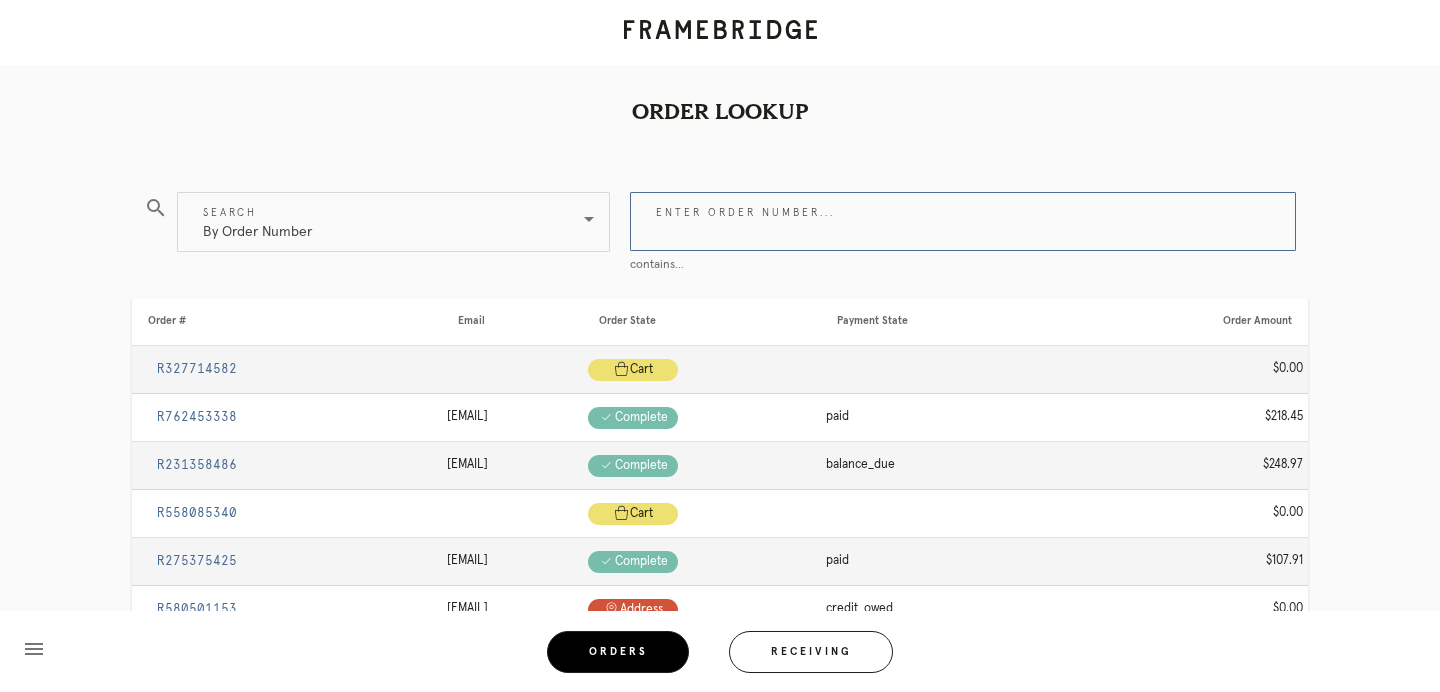 paste on "[MONTH]/[DAY]/[YEAR]" 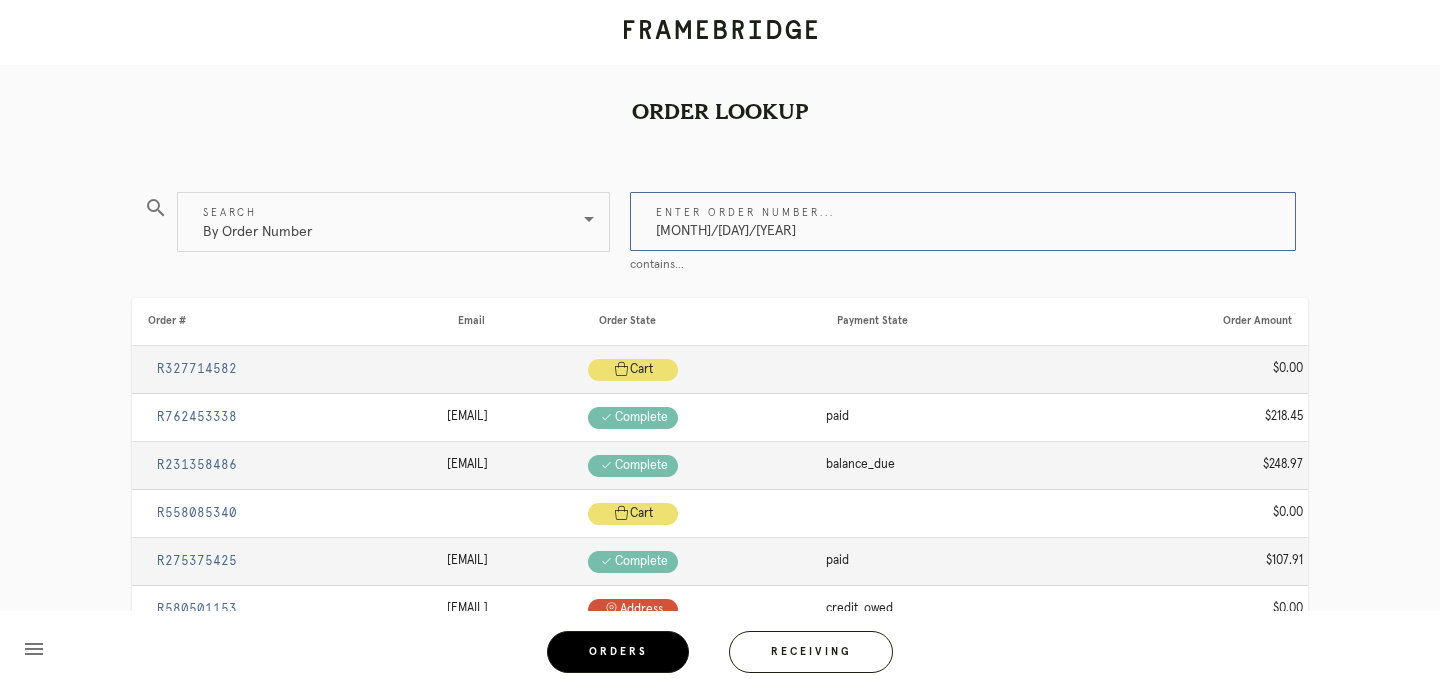 type on "[MONTH]/[DAY]/[YEAR]" 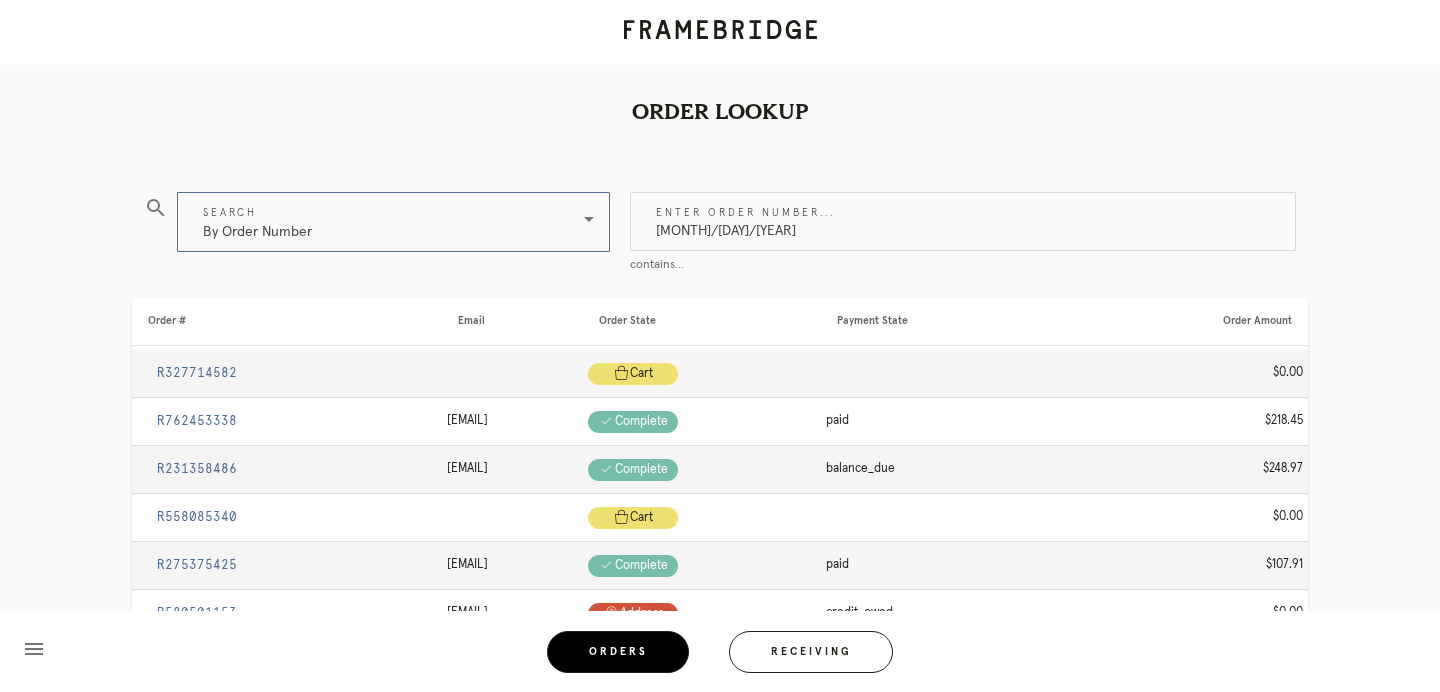drag, startPoint x: 716, startPoint y: 234, endPoint x: 578, endPoint y: 234, distance: 138 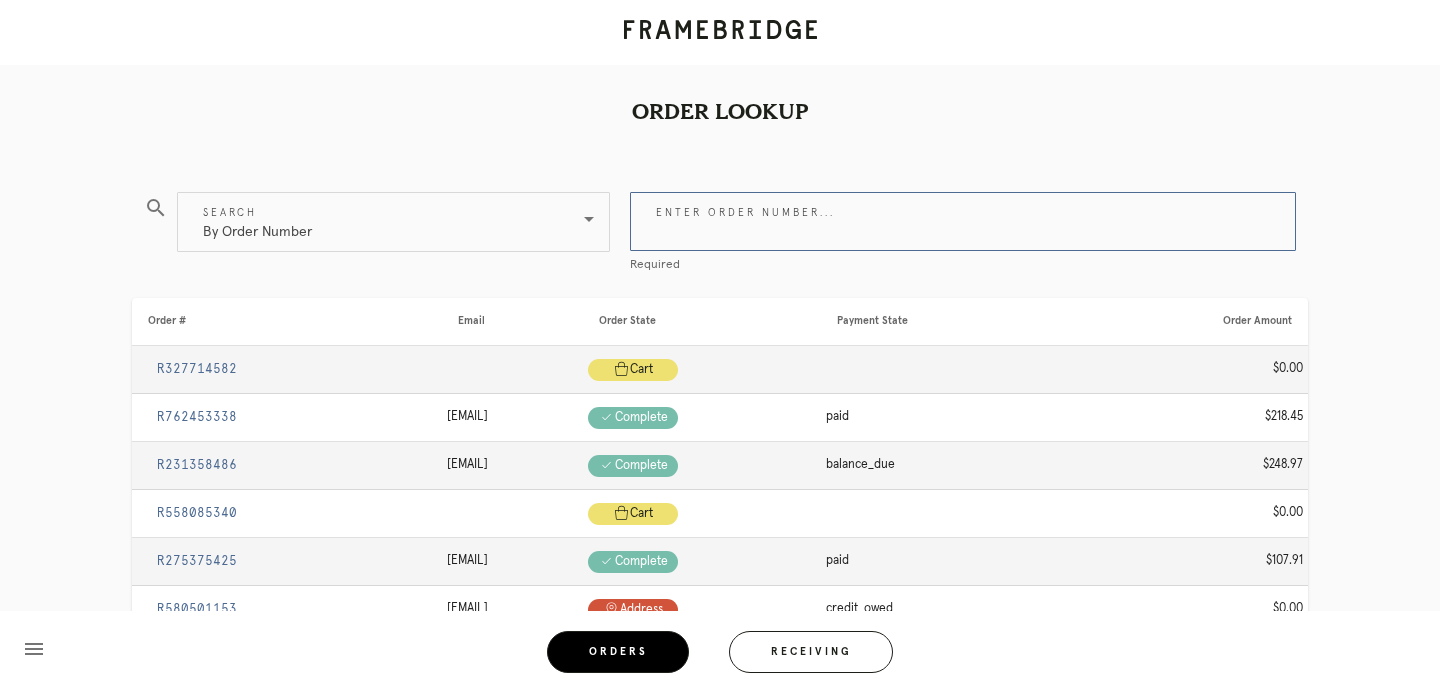 paste on "R477761446" 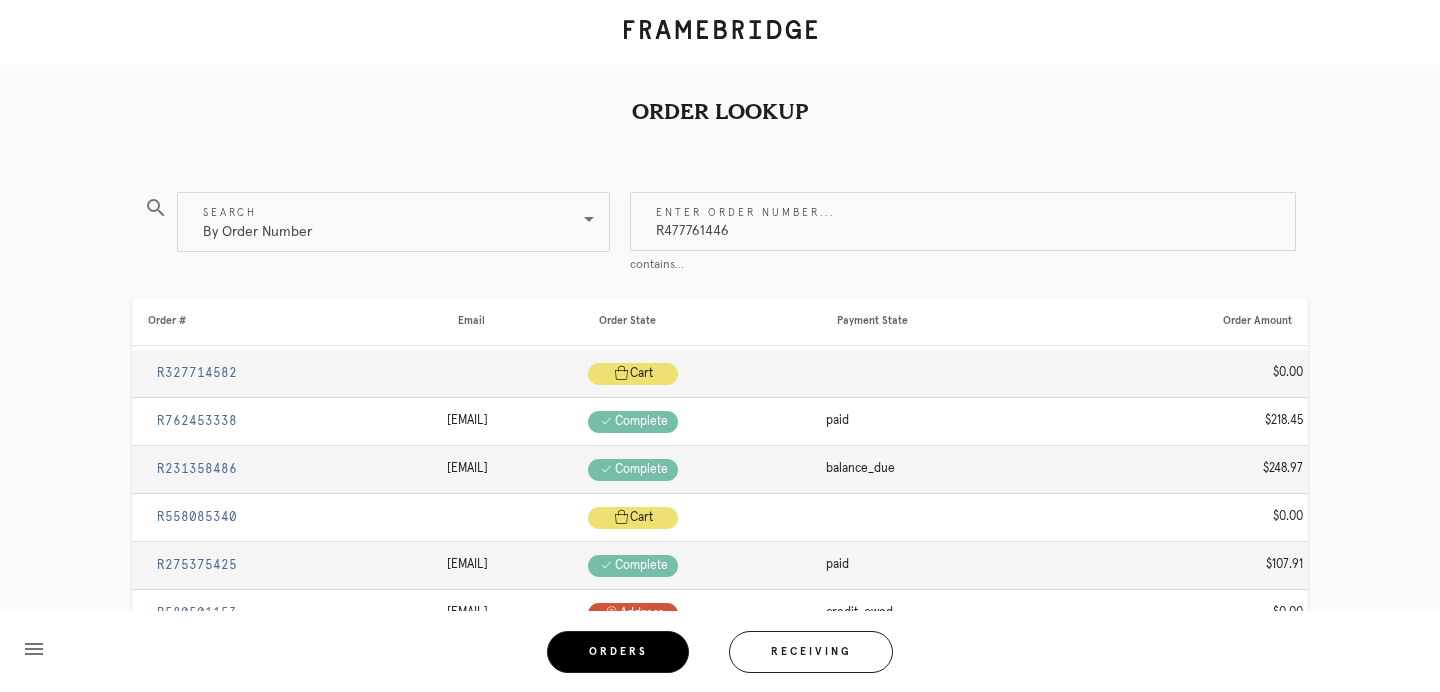 type on "R477761446" 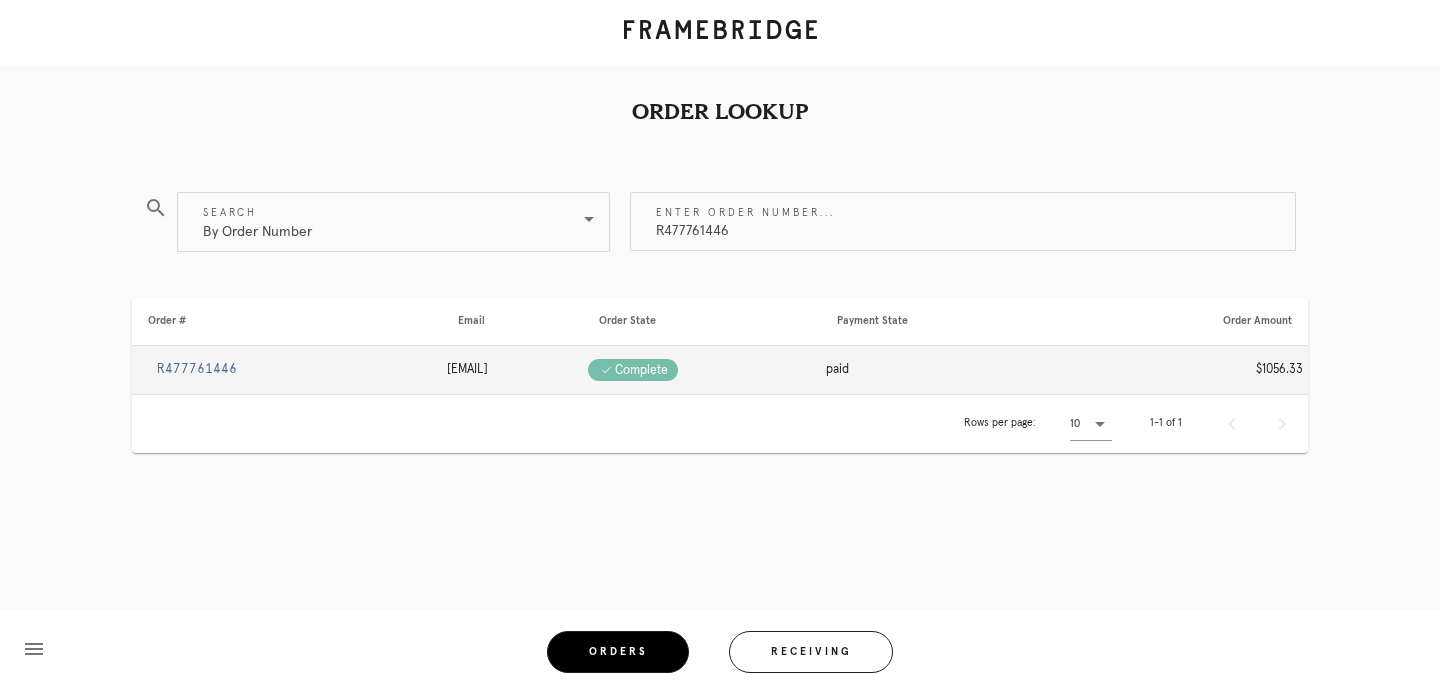 click on "R477761446" at bounding box center (197, 369) 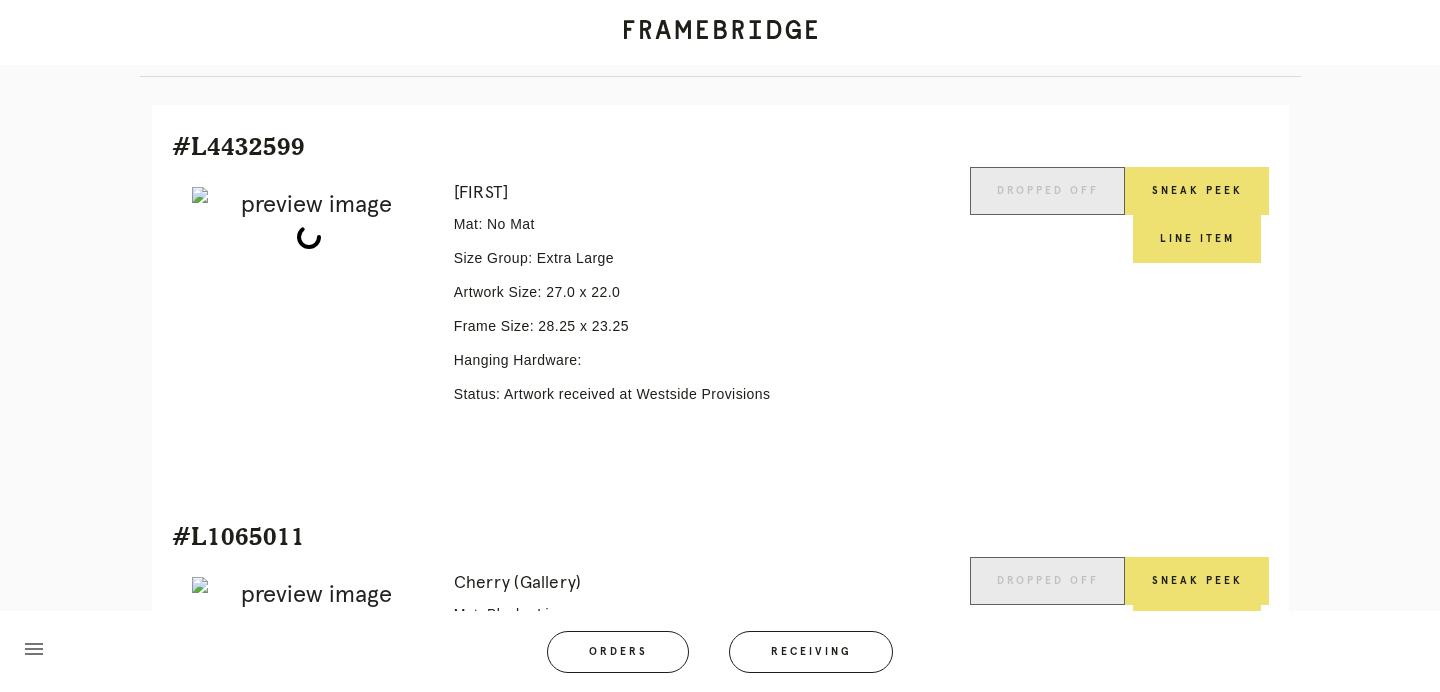 scroll, scrollTop: 432, scrollLeft: 0, axis: vertical 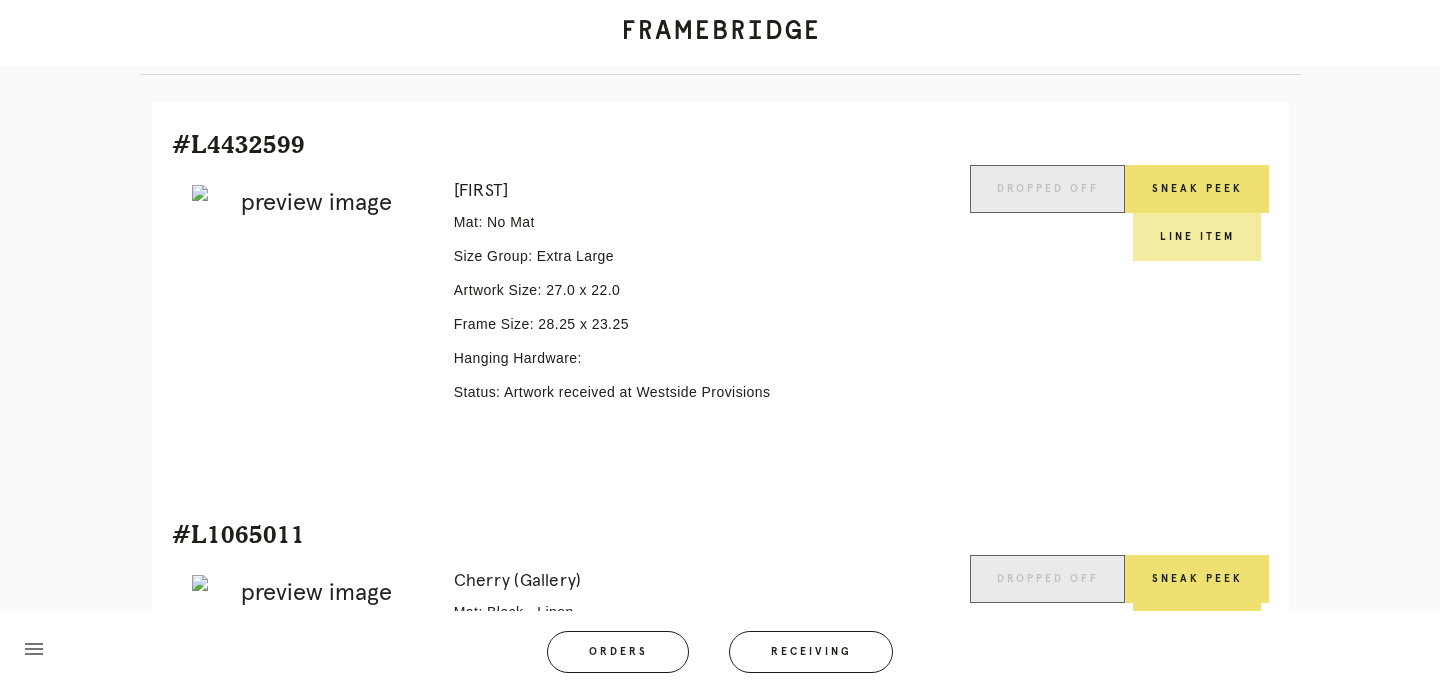 click on "Line Item" at bounding box center [1197, 237] 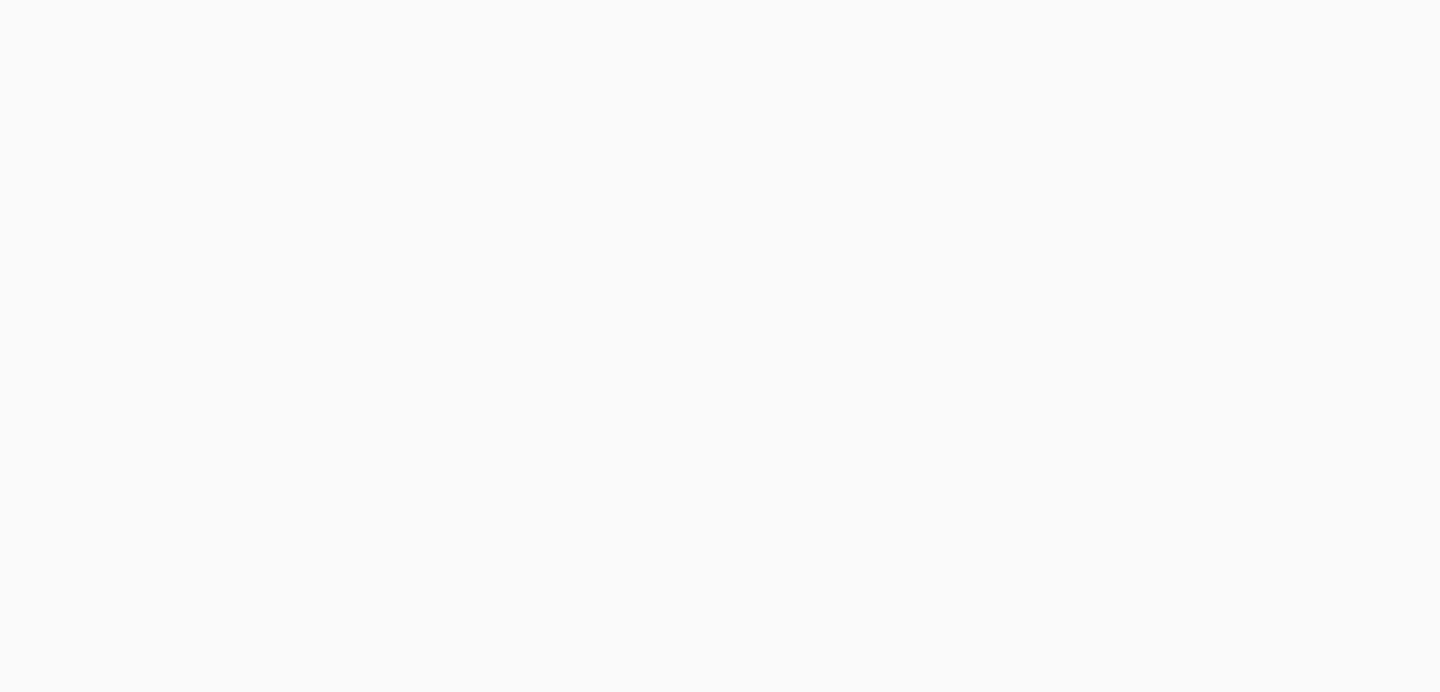 scroll, scrollTop: 0, scrollLeft: 0, axis: both 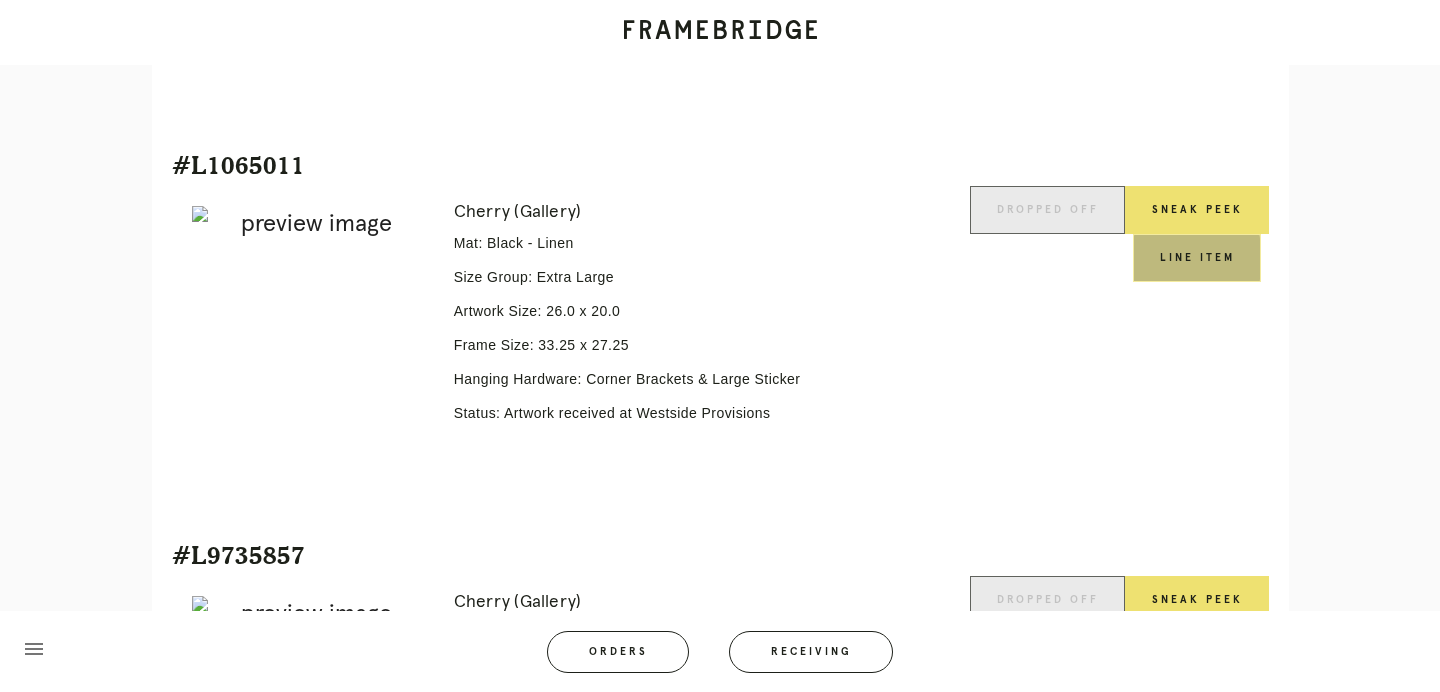 click on "Line Item" at bounding box center (1197, 258) 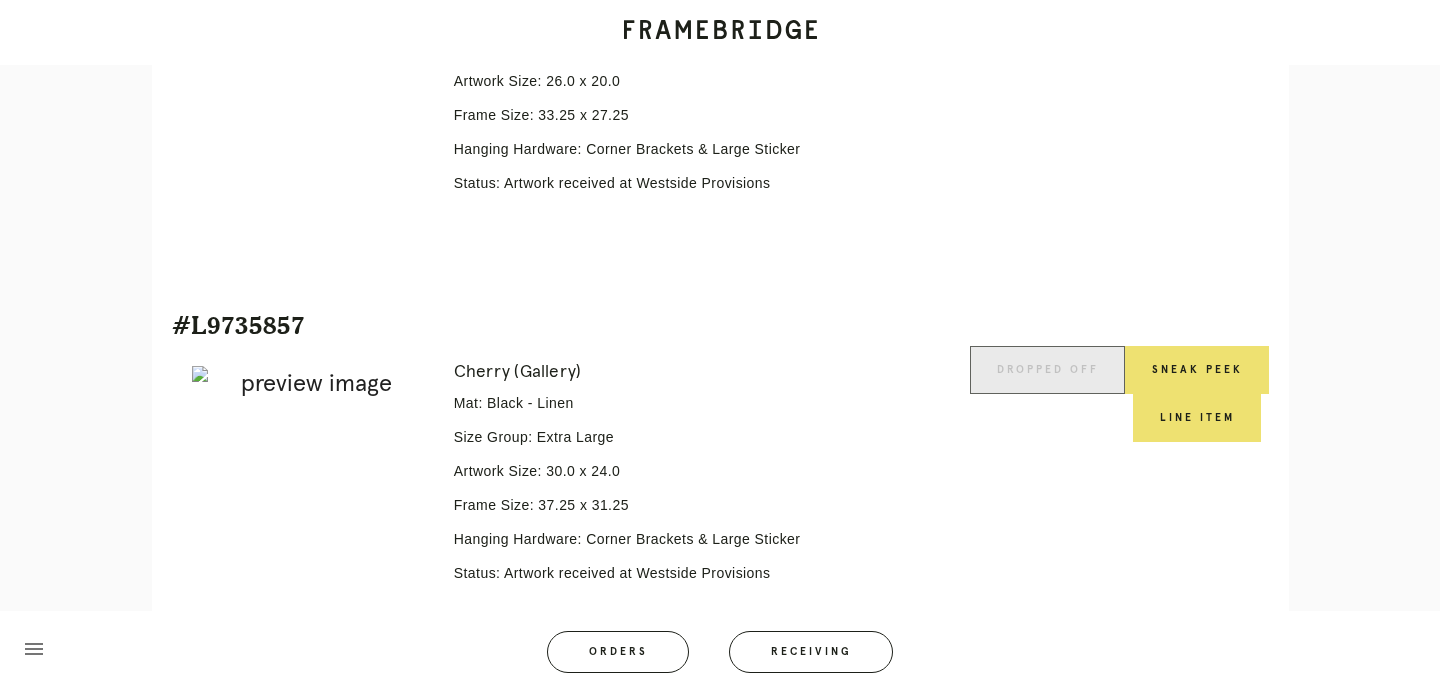 scroll, scrollTop: 1137, scrollLeft: 0, axis: vertical 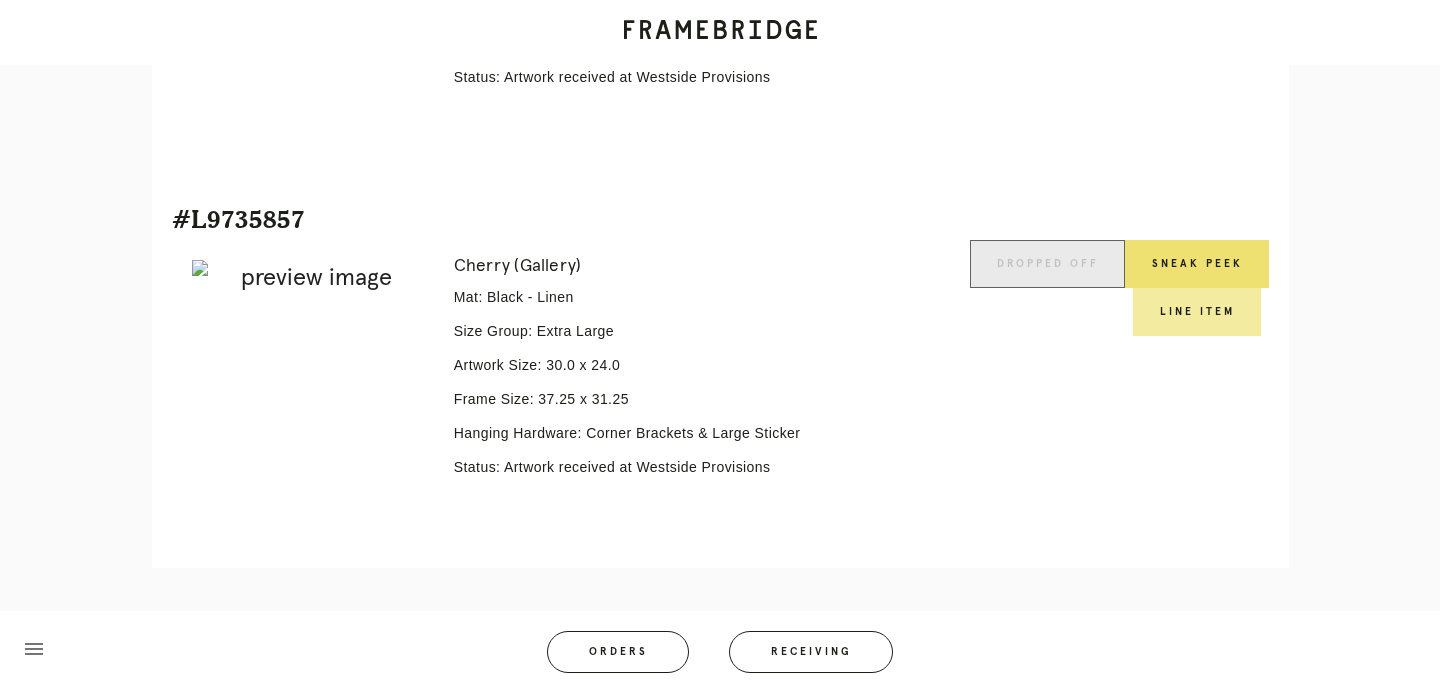 click on "Line Item" at bounding box center [1197, 312] 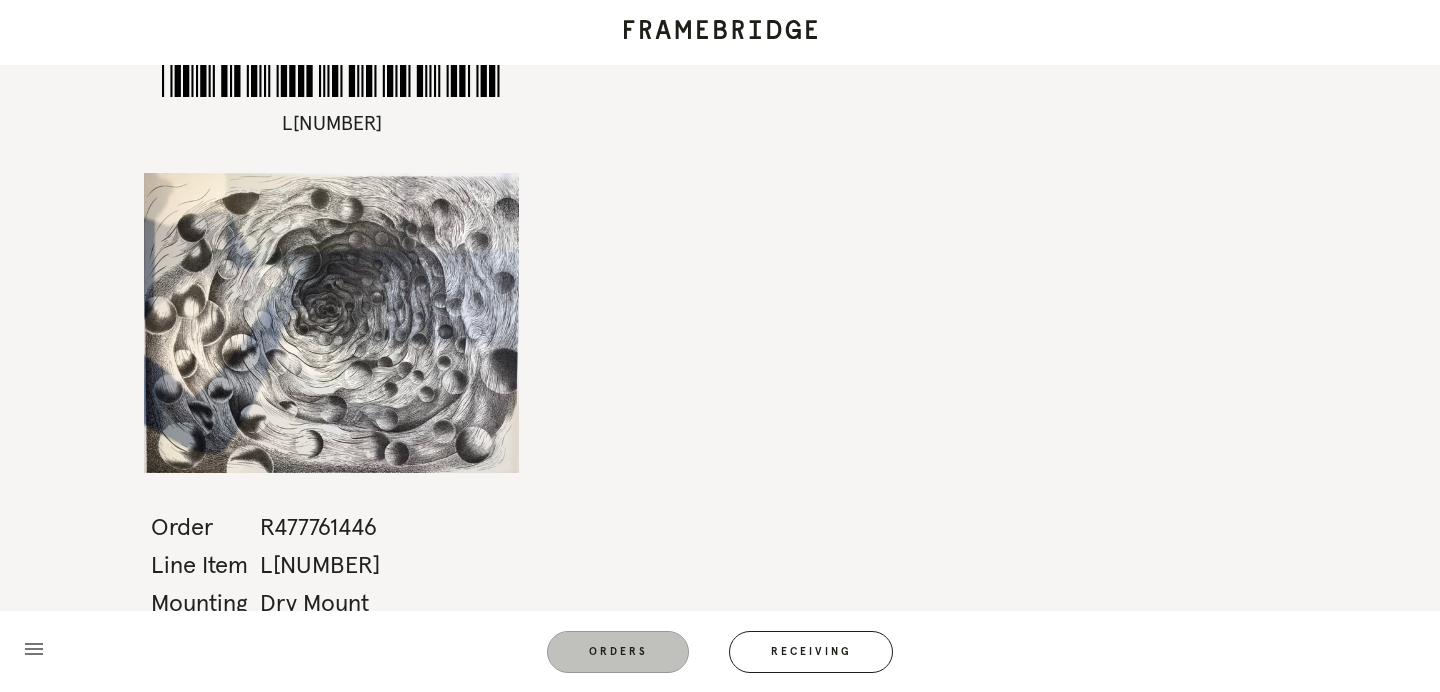 click on "Orders" at bounding box center [618, 652] 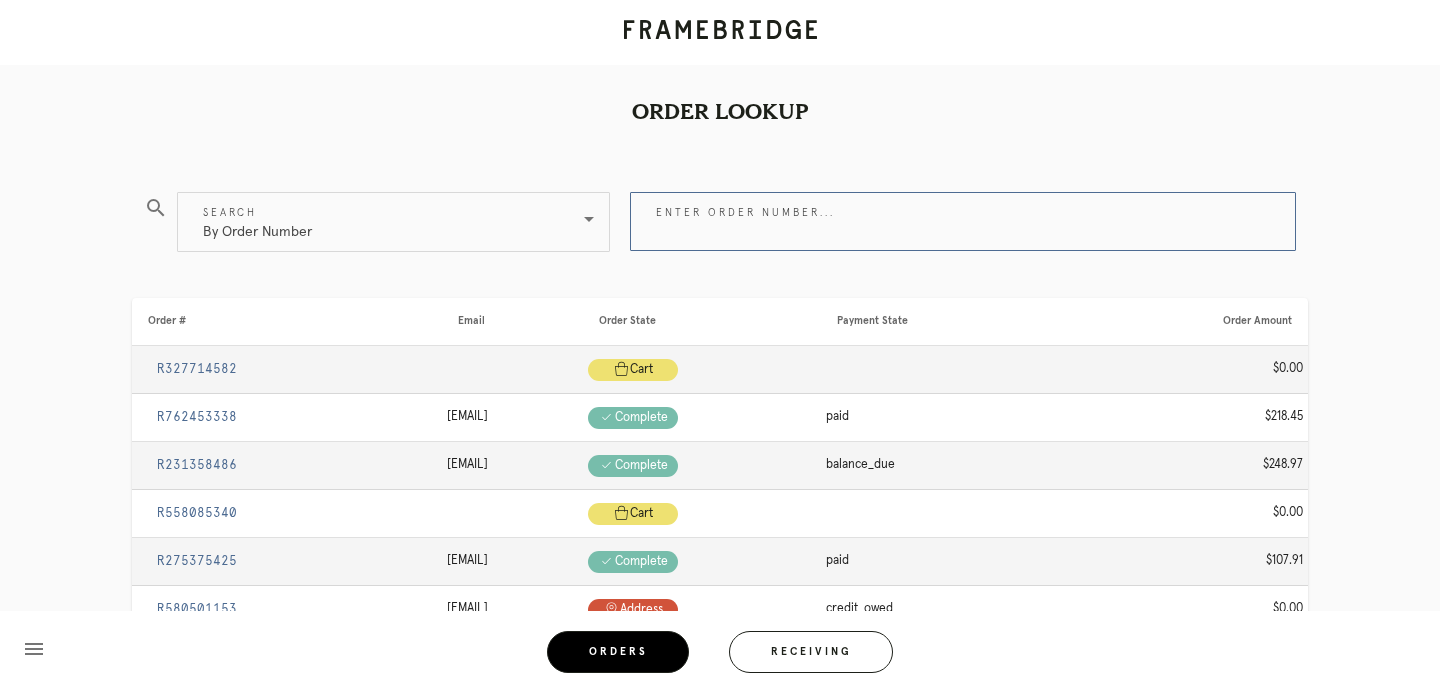 click on "Enter order number..." at bounding box center [963, 221] 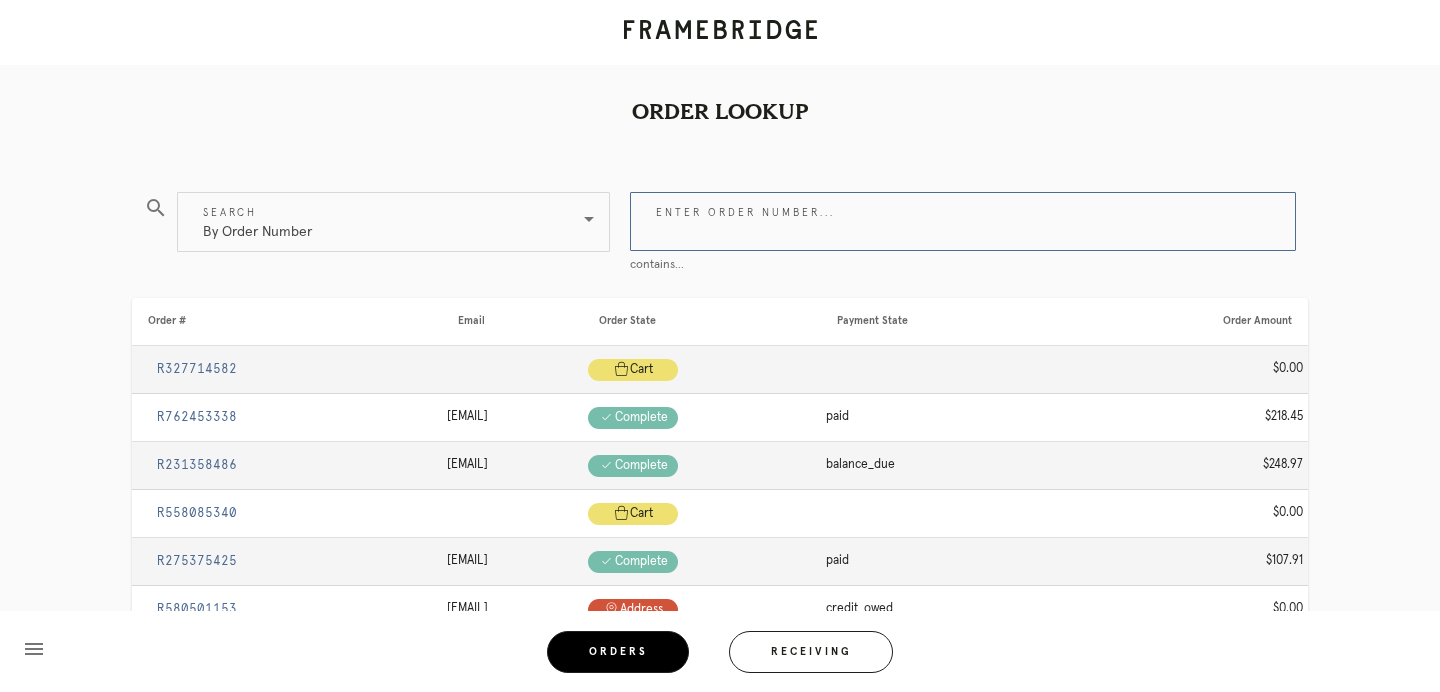paste on "R[ORDER_NUMBER]" 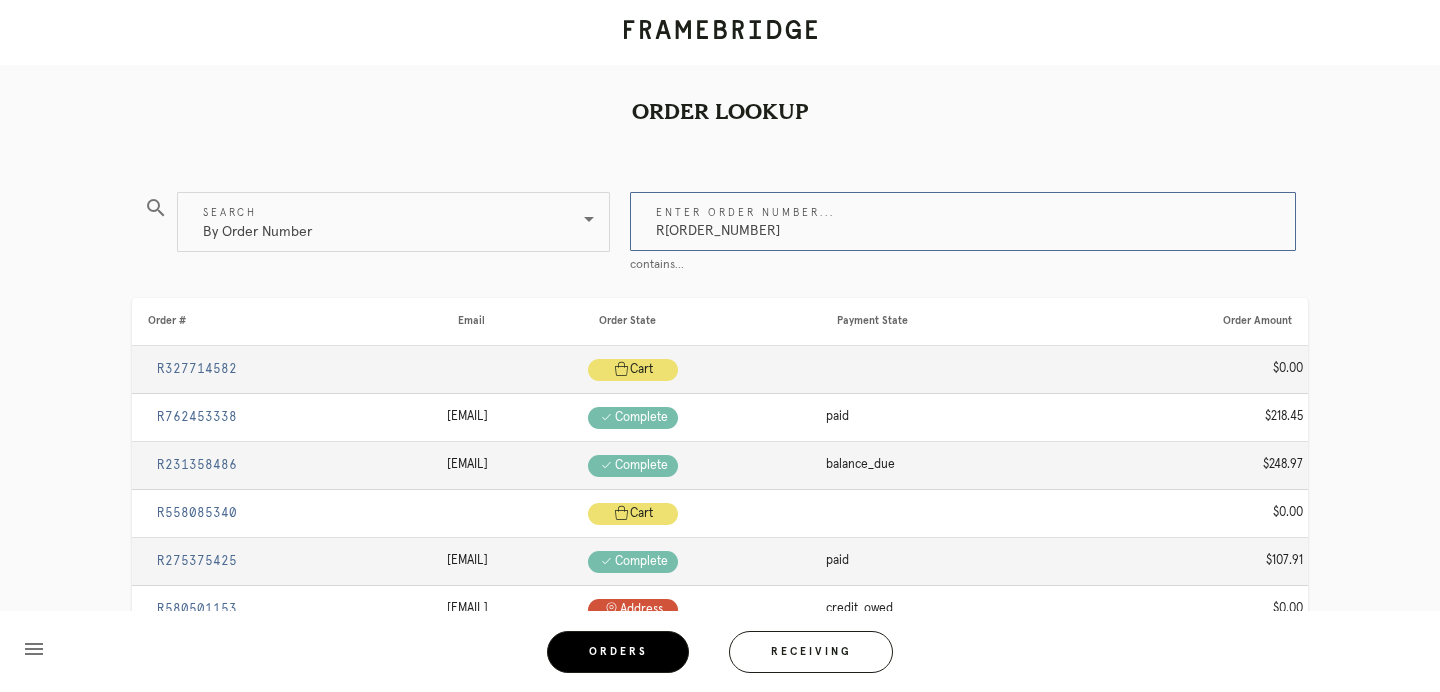 type on "R[ORDER_NUMBER]" 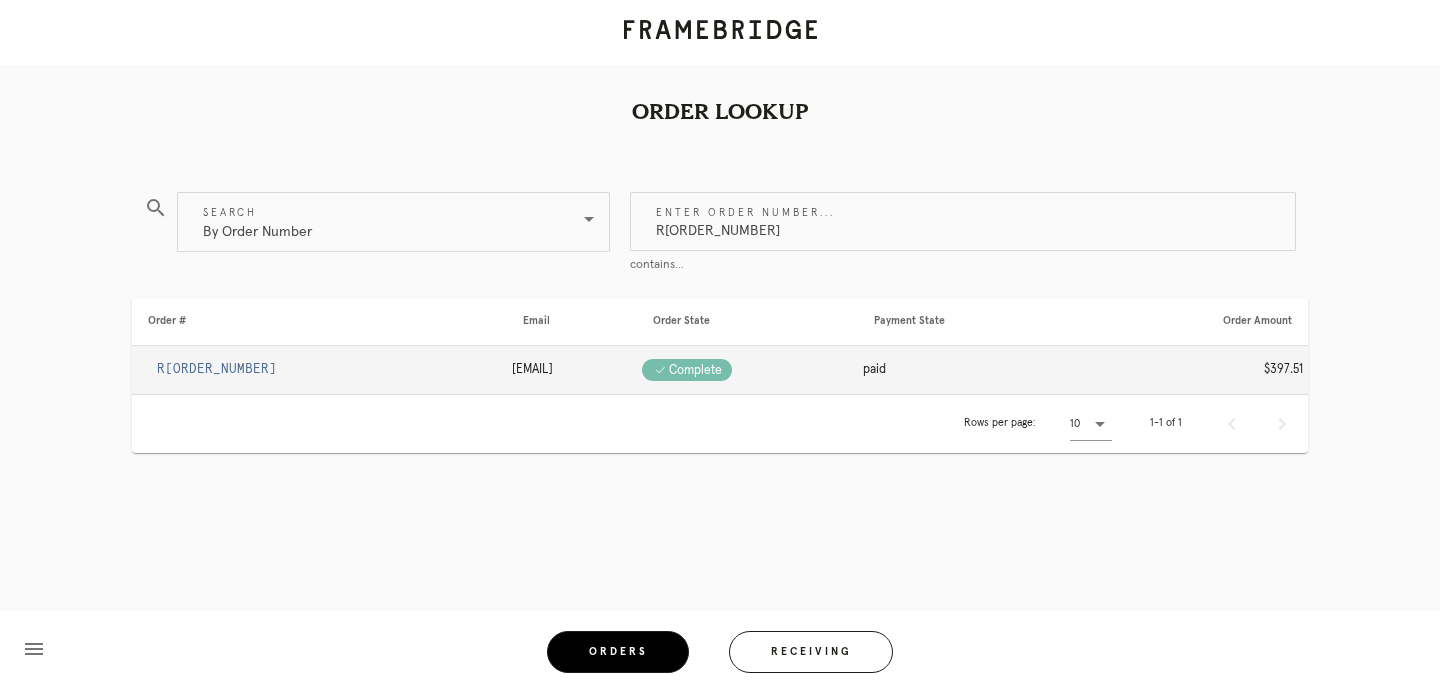 click on "R[ORDER_NUMBER]" at bounding box center [217, 369] 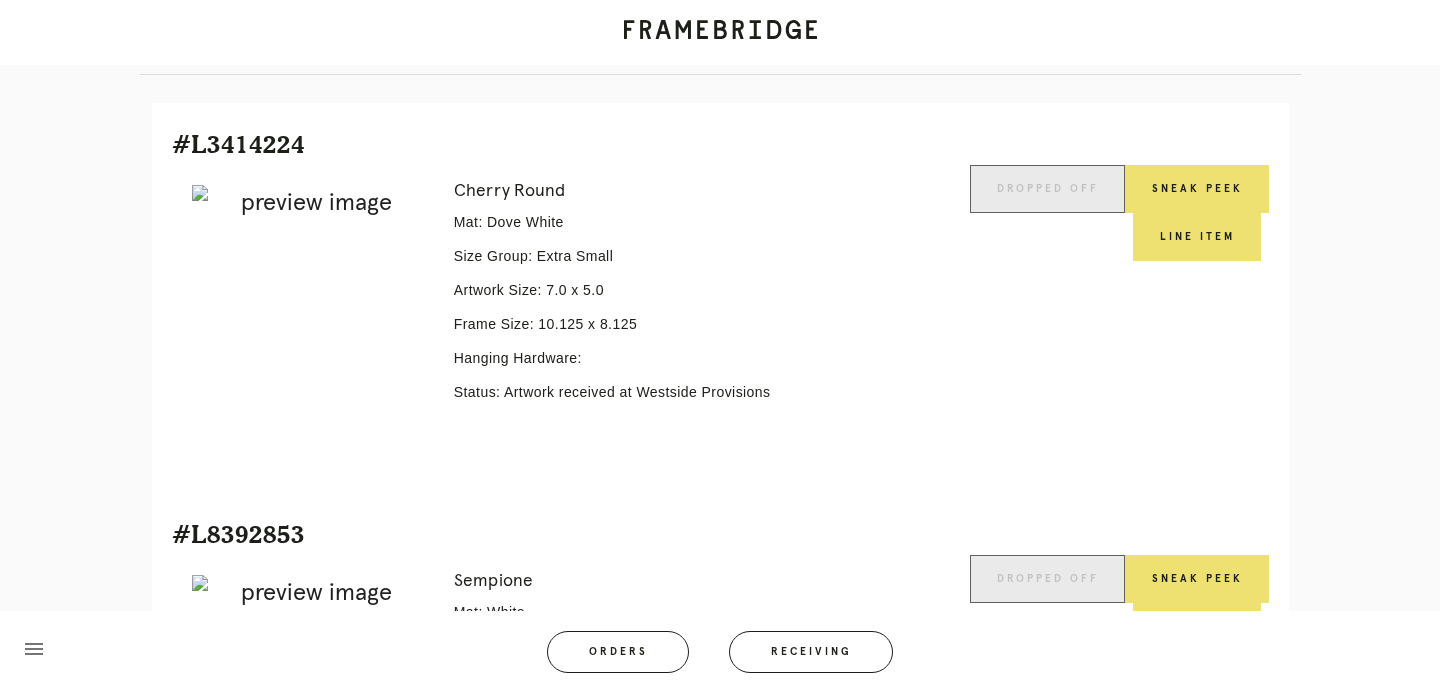 scroll, scrollTop: 460, scrollLeft: 0, axis: vertical 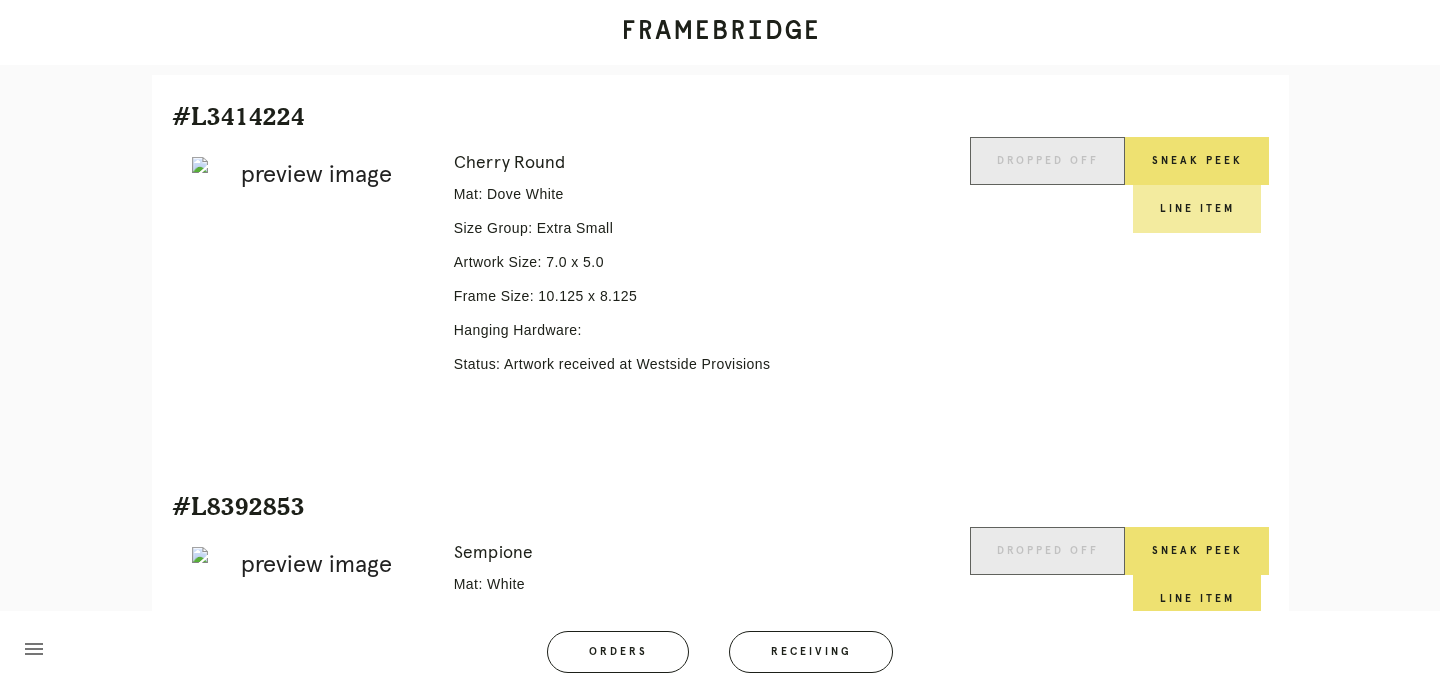 click on "Line Item" at bounding box center [1197, 209] 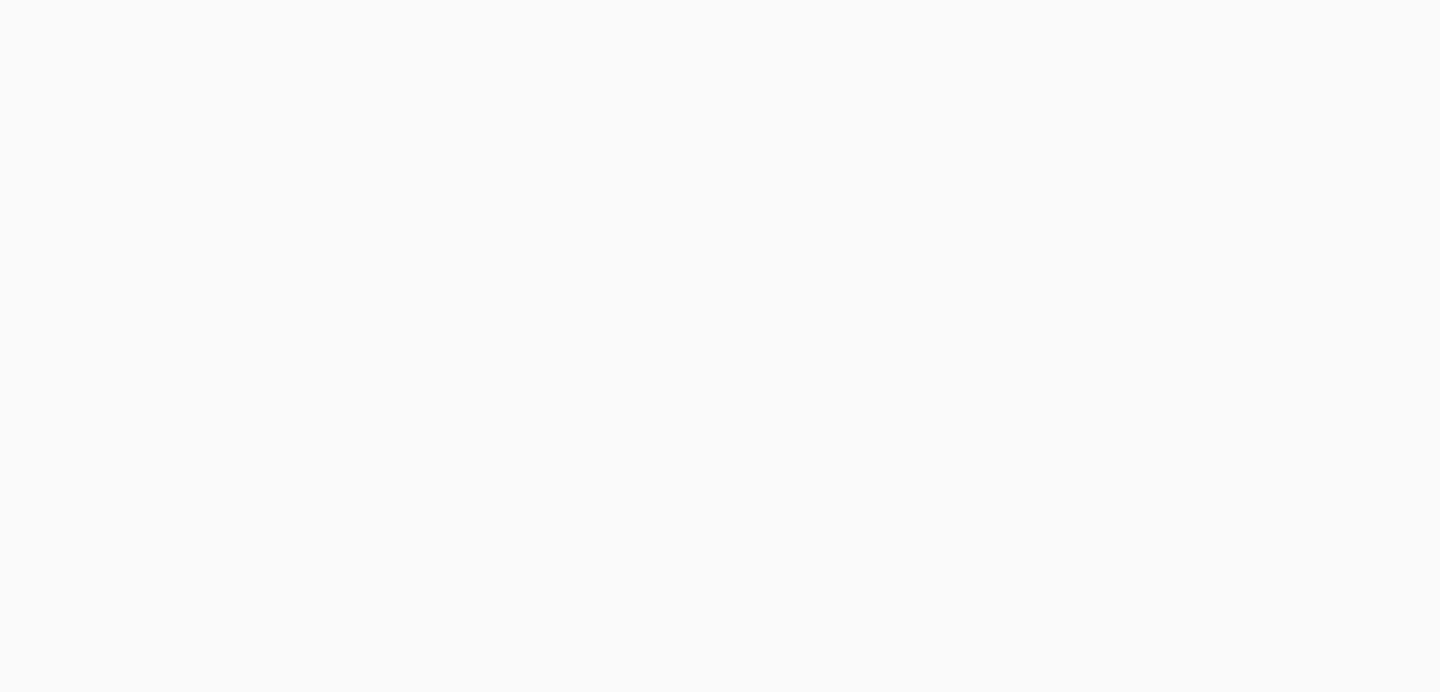 scroll, scrollTop: 0, scrollLeft: 0, axis: both 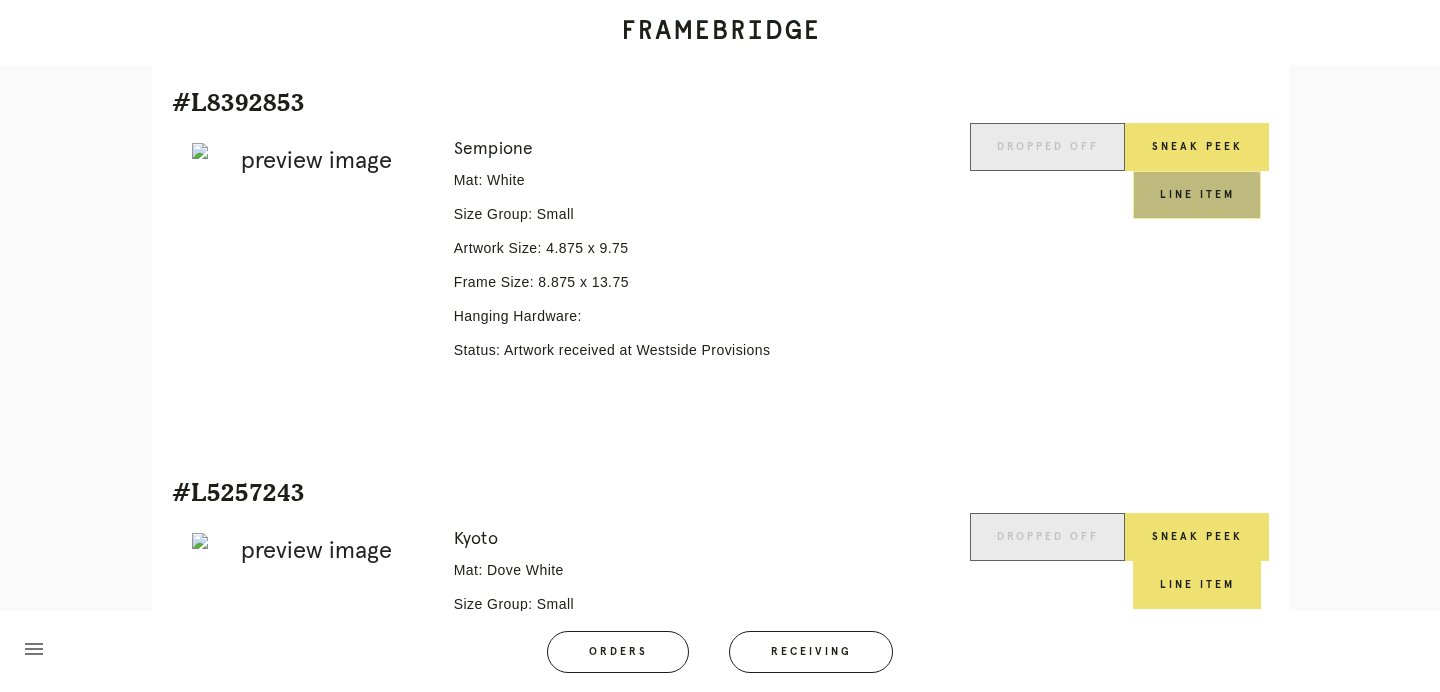 click on "Line Item" at bounding box center [1197, 195] 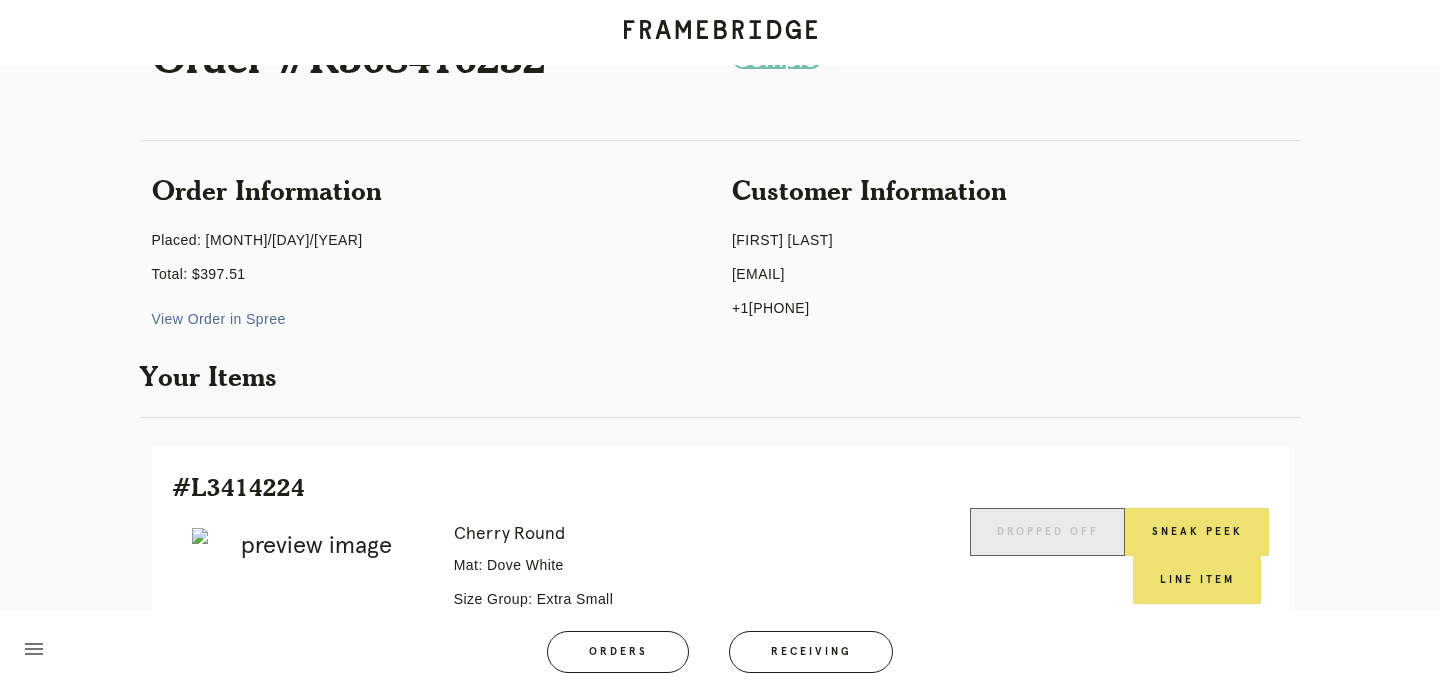 scroll, scrollTop: 0, scrollLeft: 0, axis: both 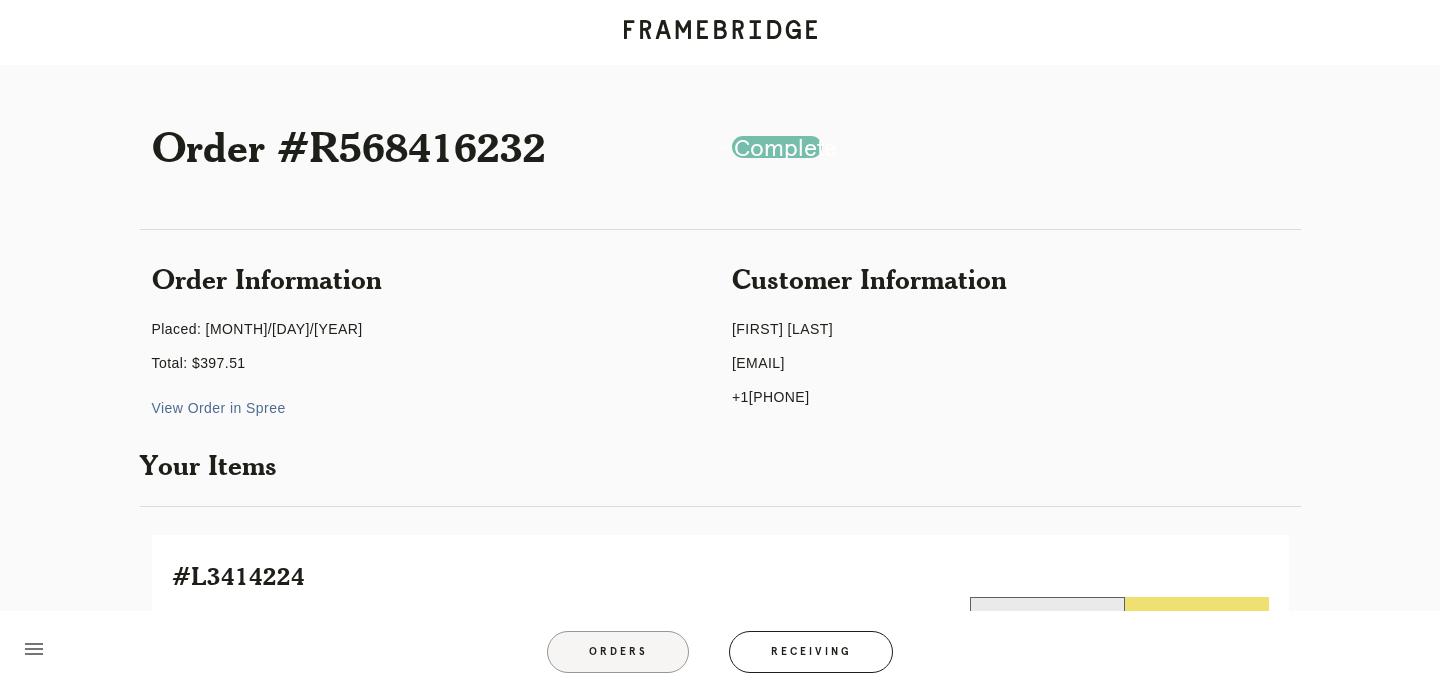 click on "Orders" at bounding box center (618, 652) 